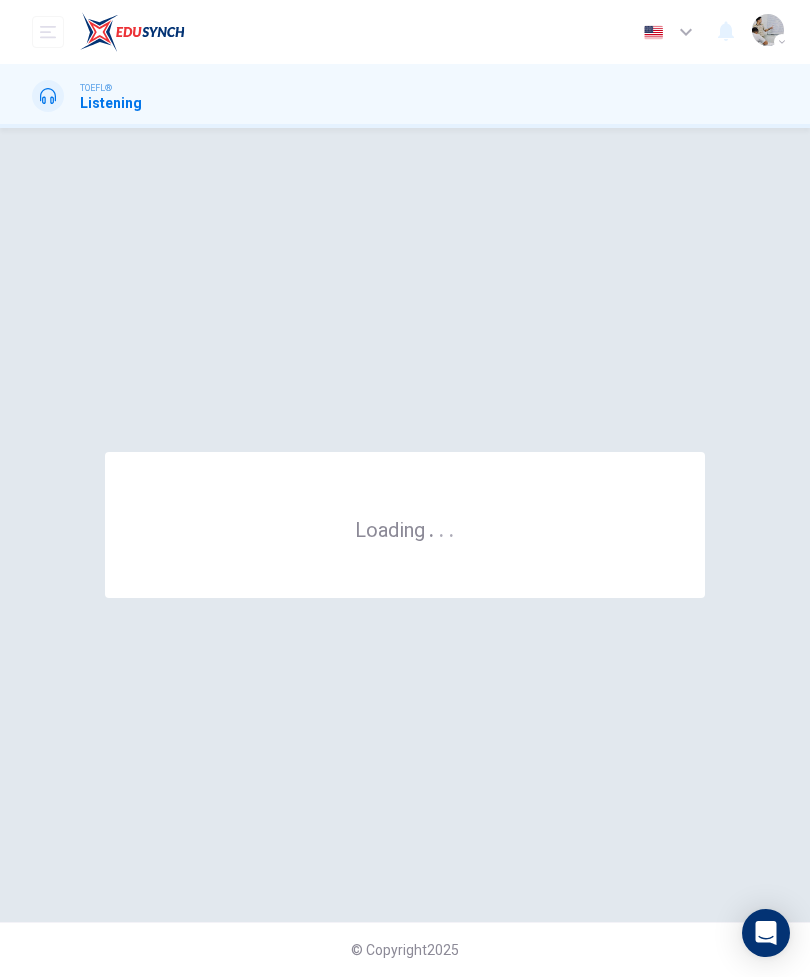 scroll, scrollTop: 0, scrollLeft: 0, axis: both 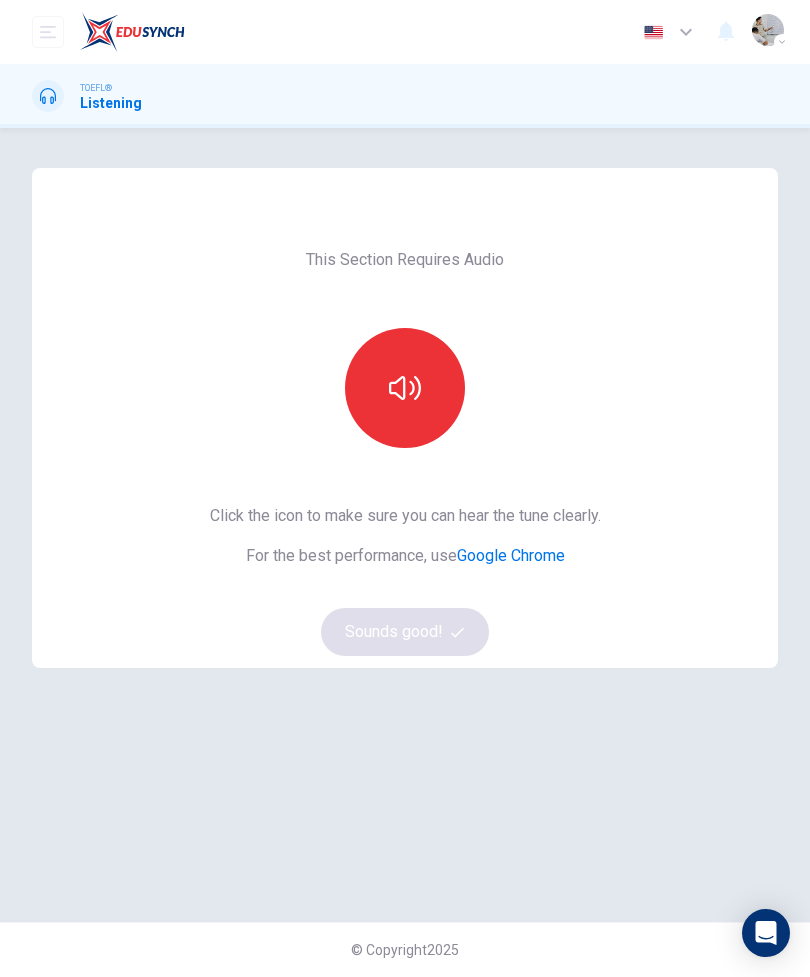 click 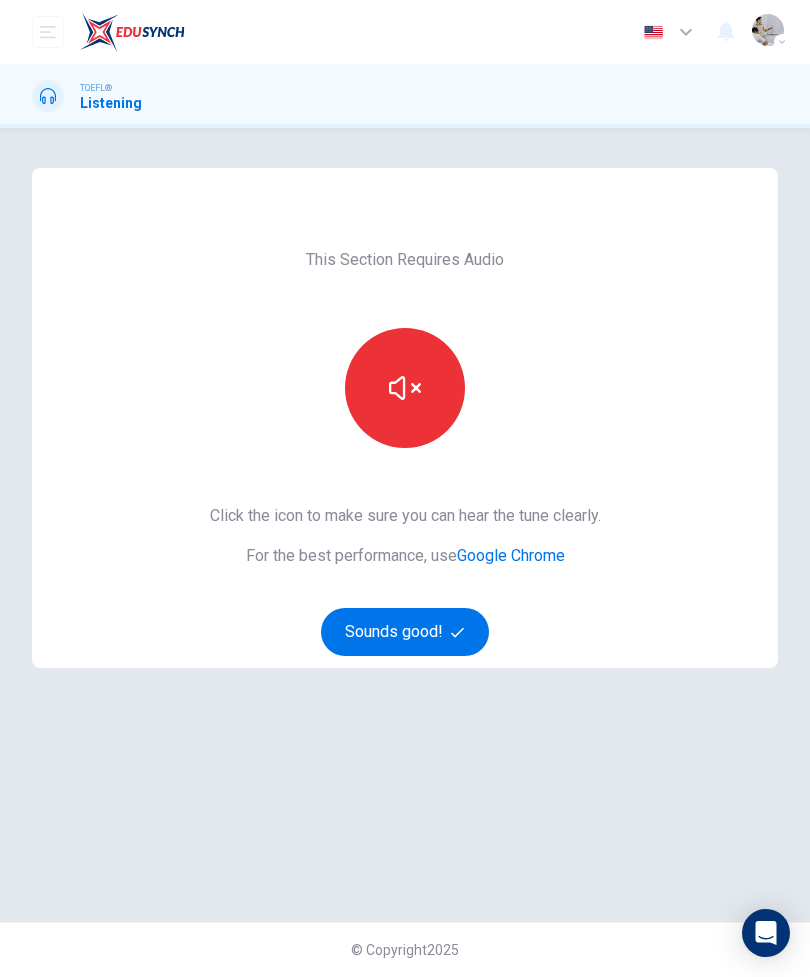 click on "Sounds good!" at bounding box center (405, 632) 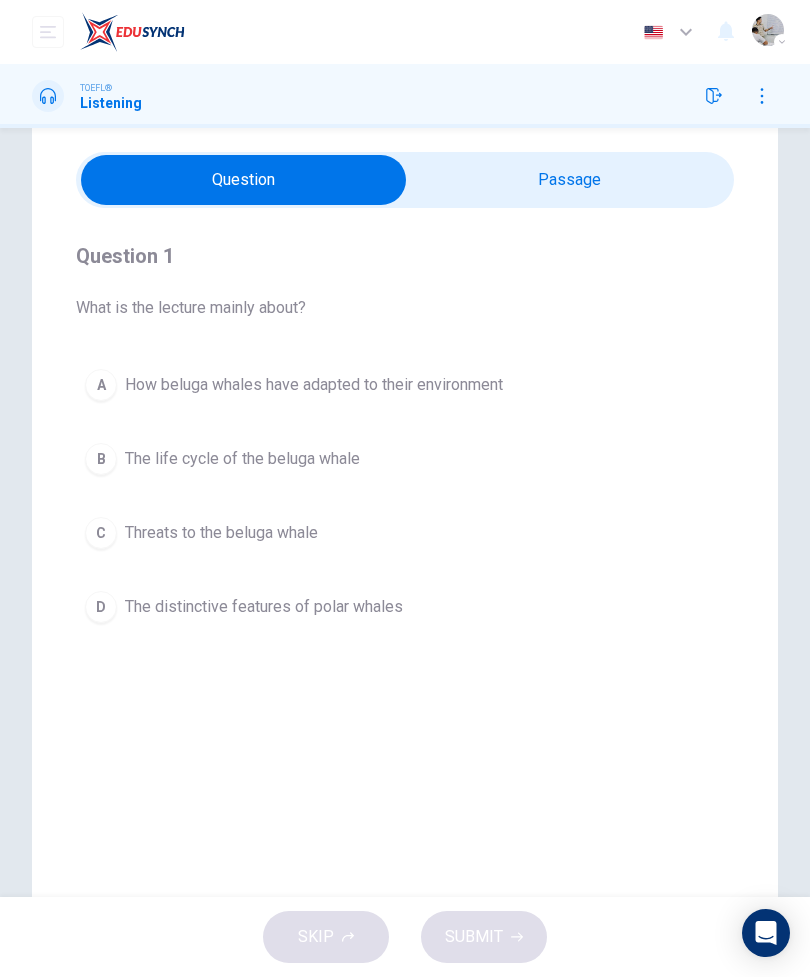 scroll, scrollTop: 7, scrollLeft: 0, axis: vertical 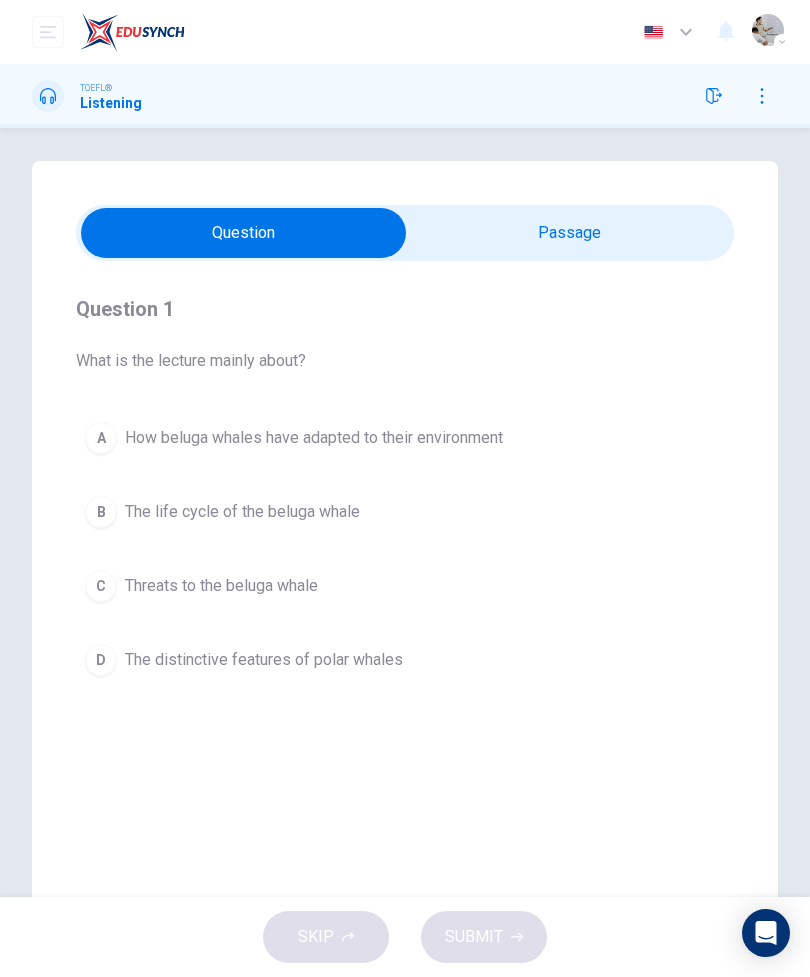 click at bounding box center [243, 233] 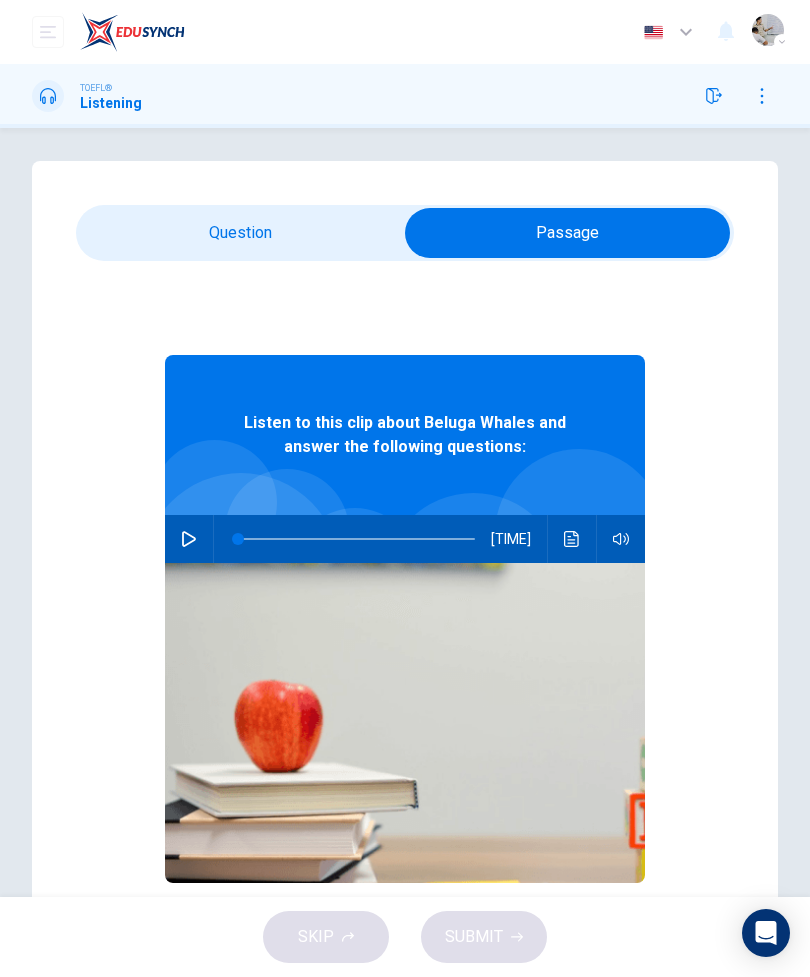 click at bounding box center (567, 233) 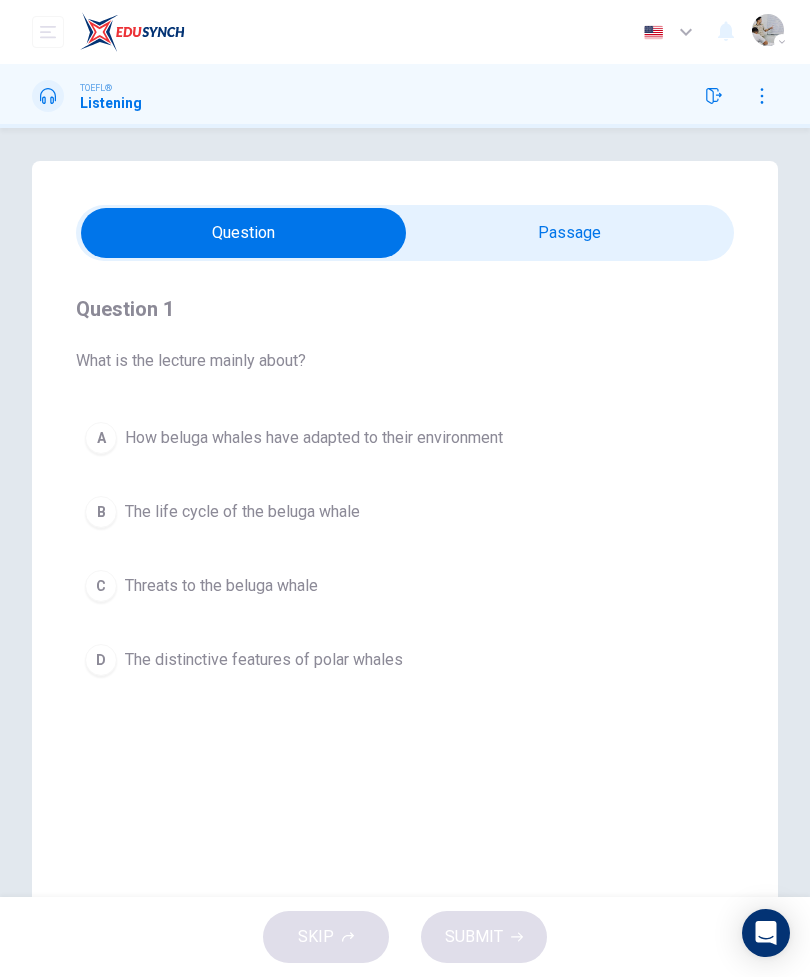 click on "C Threats to the beluga whale" at bounding box center [405, 586] 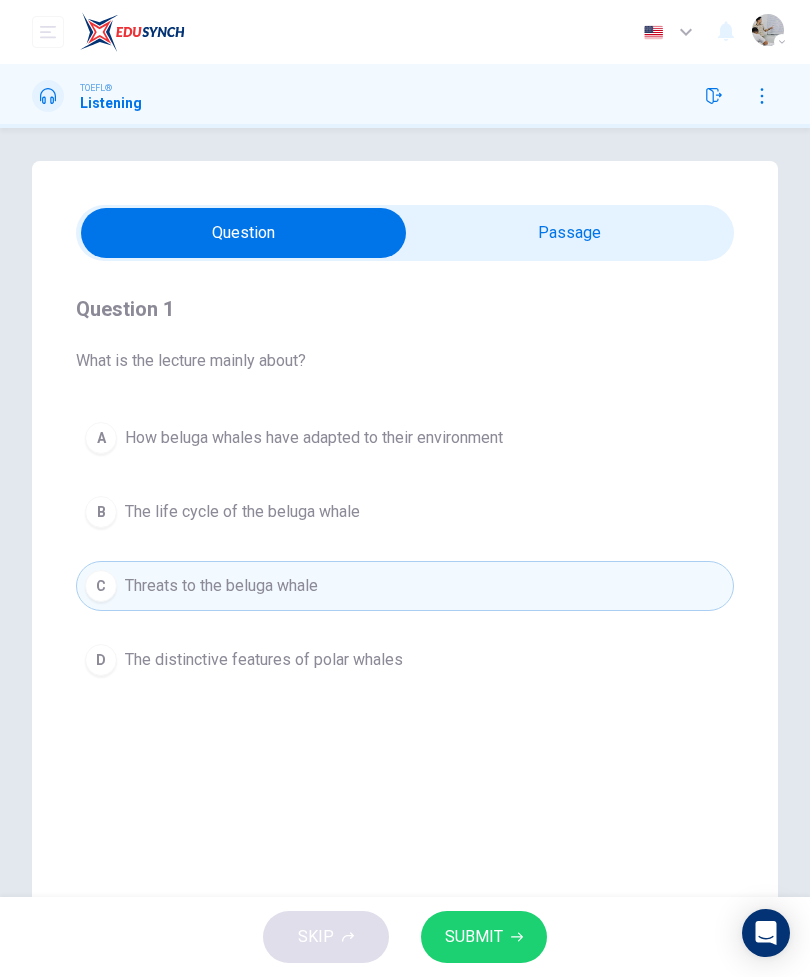 click on "SUBMIT" at bounding box center (474, 937) 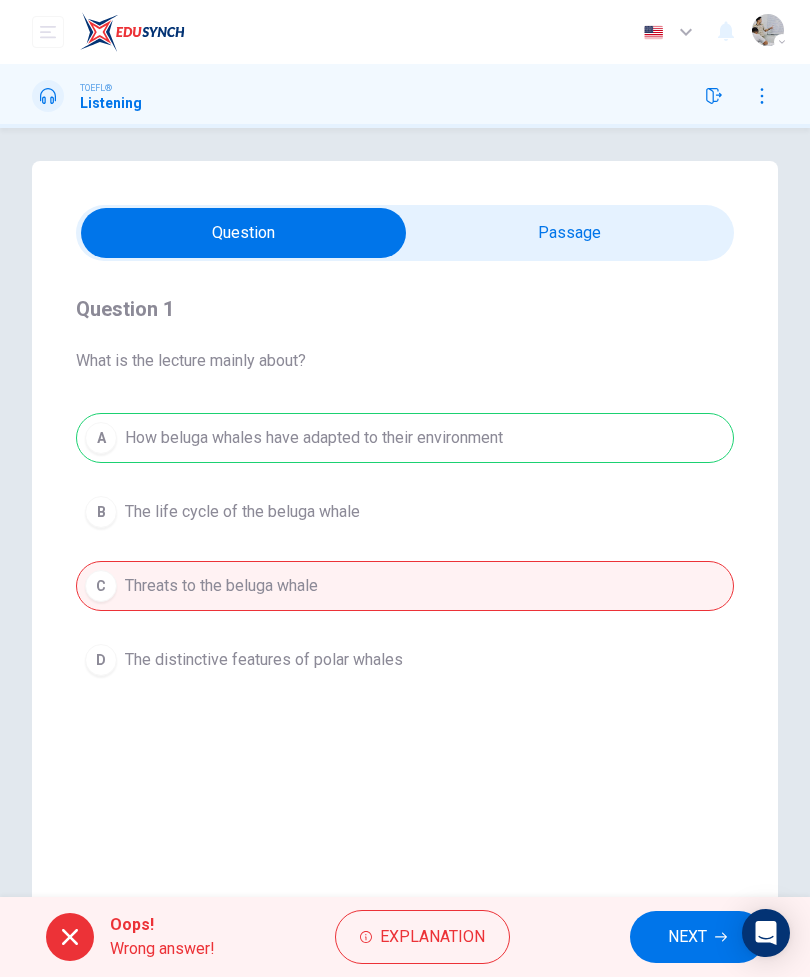 click on "NEXT" at bounding box center (687, 937) 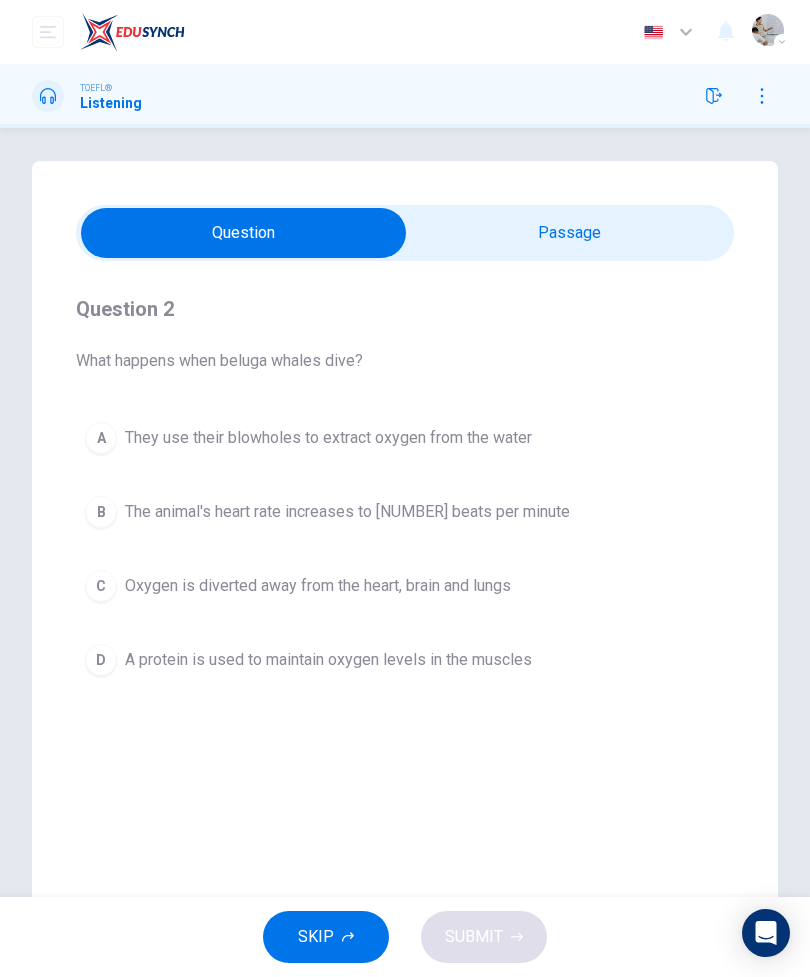 click on "SKIP" at bounding box center [326, 937] 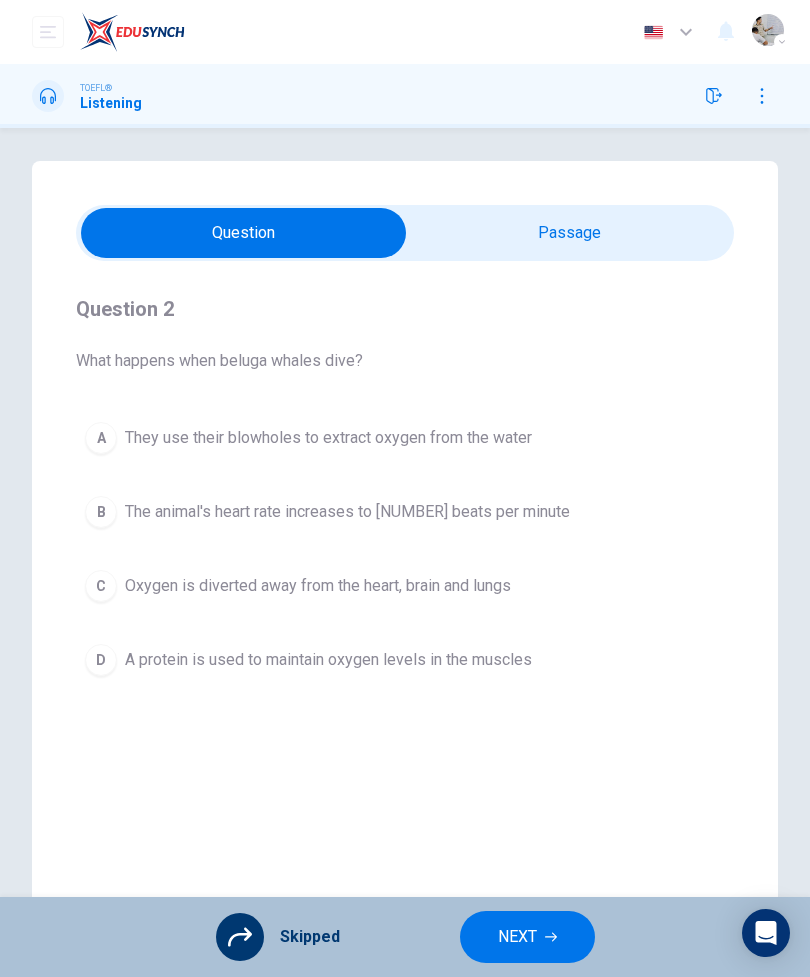 click on "NEXT" at bounding box center (527, 937) 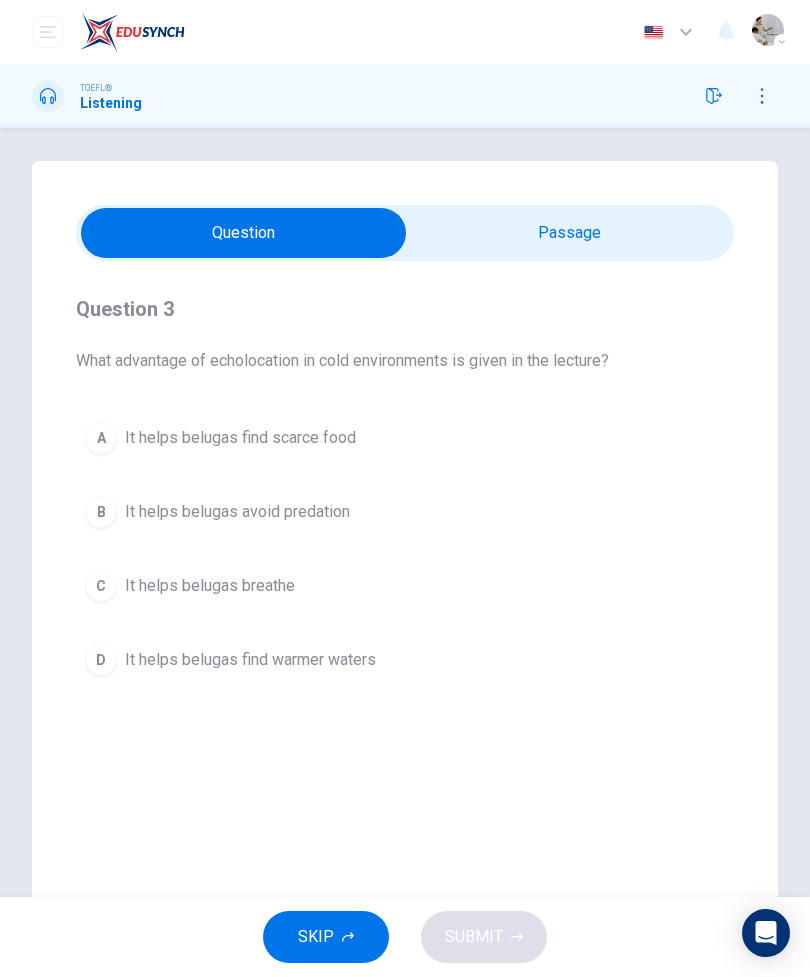 click on "SKIP" at bounding box center [326, 937] 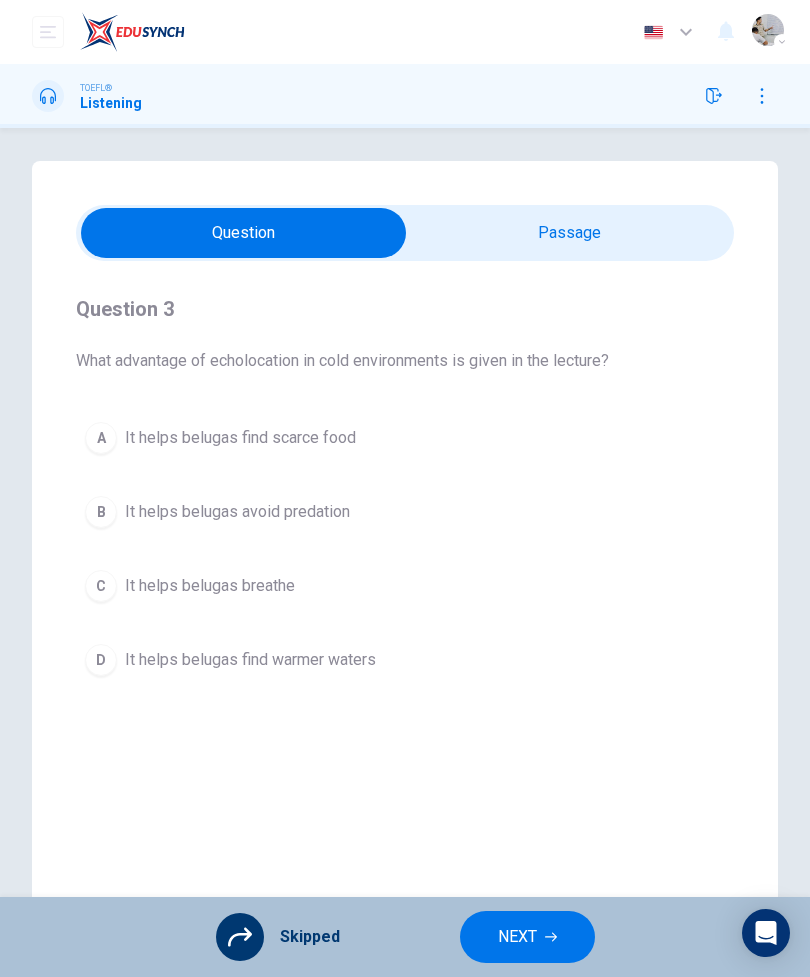 click on "NEXT" at bounding box center [517, 937] 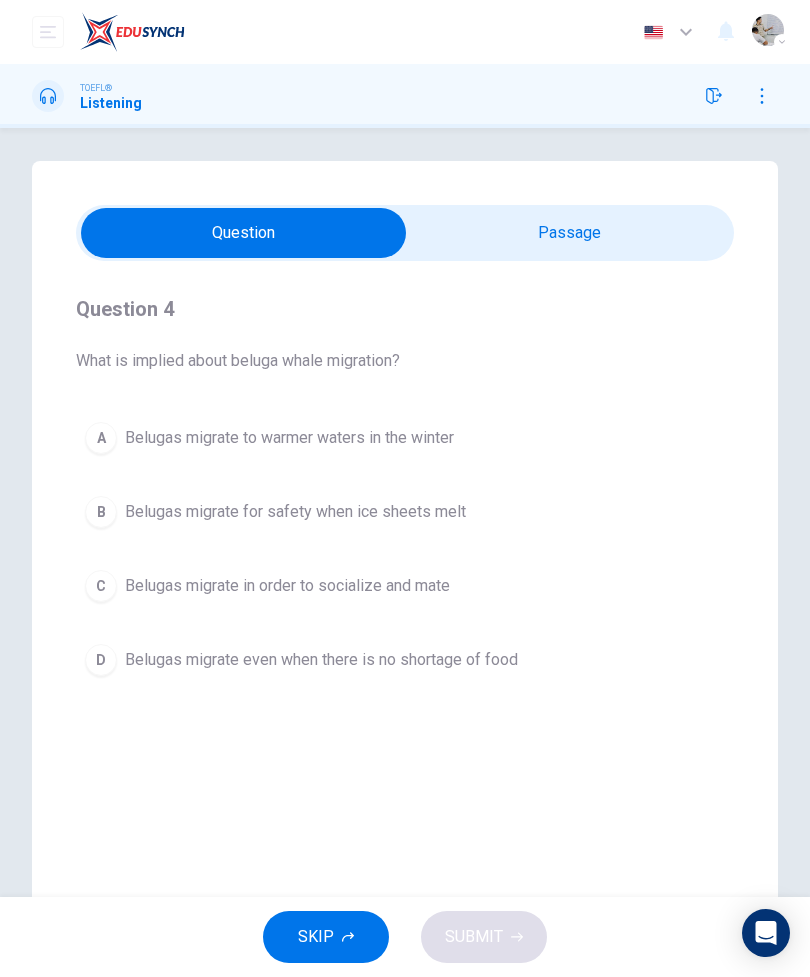 click on "SKIP" at bounding box center (326, 937) 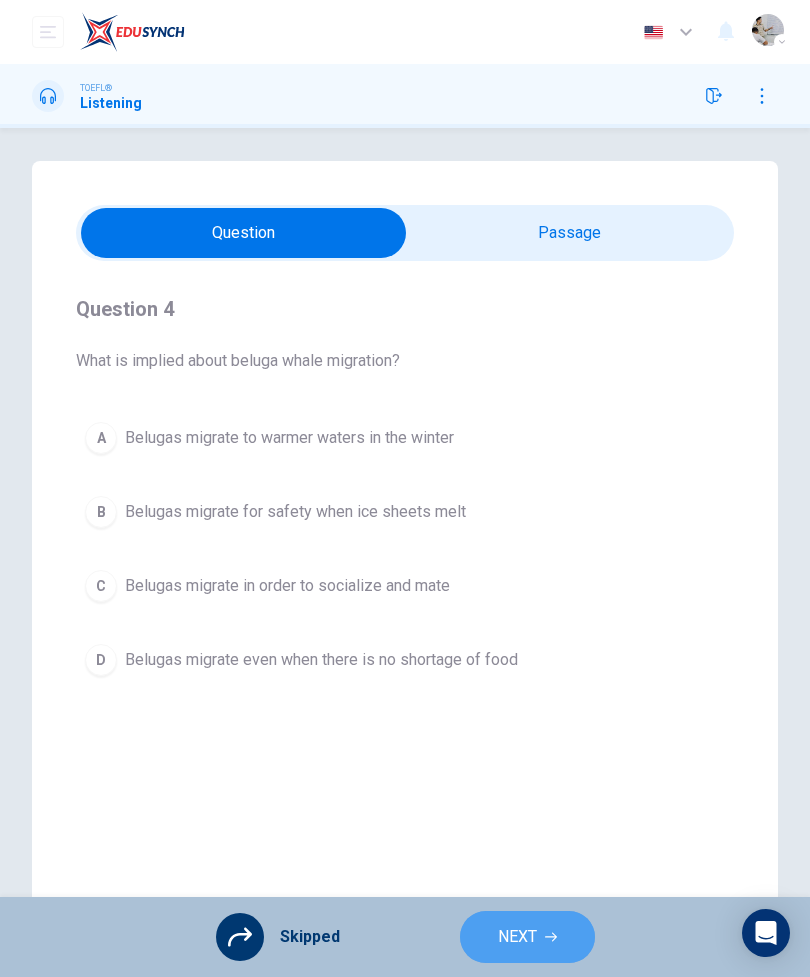 click on "NEXT" at bounding box center (517, 937) 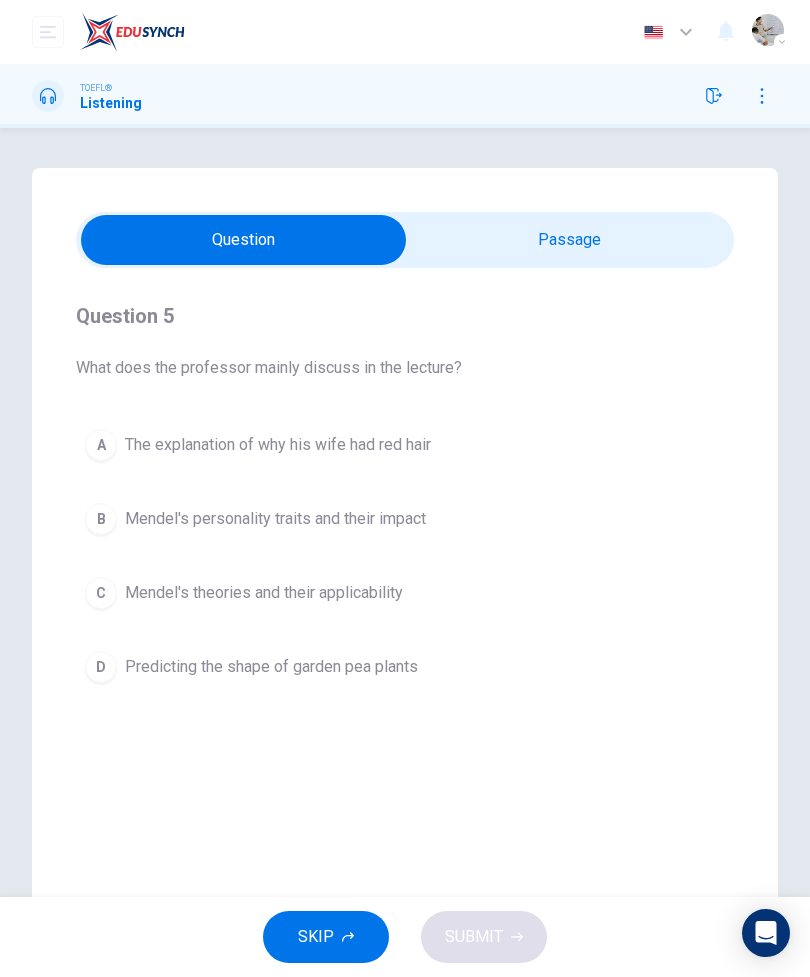 click on "SKIP" at bounding box center (326, 937) 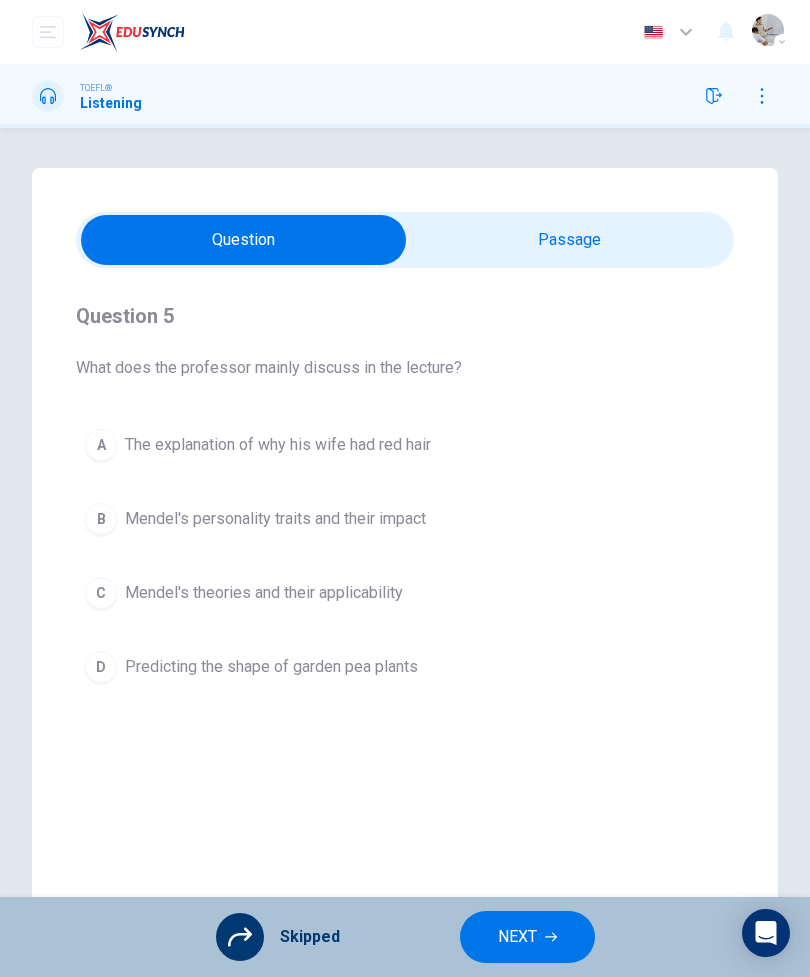 click on "NEXT" at bounding box center [517, 937] 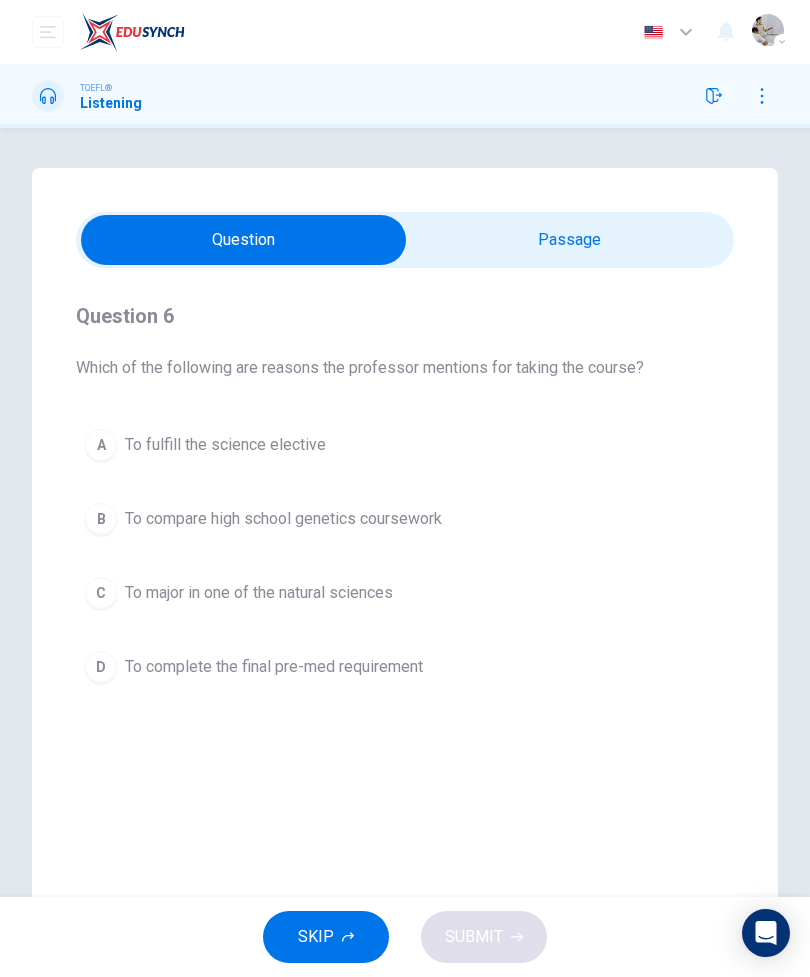 click 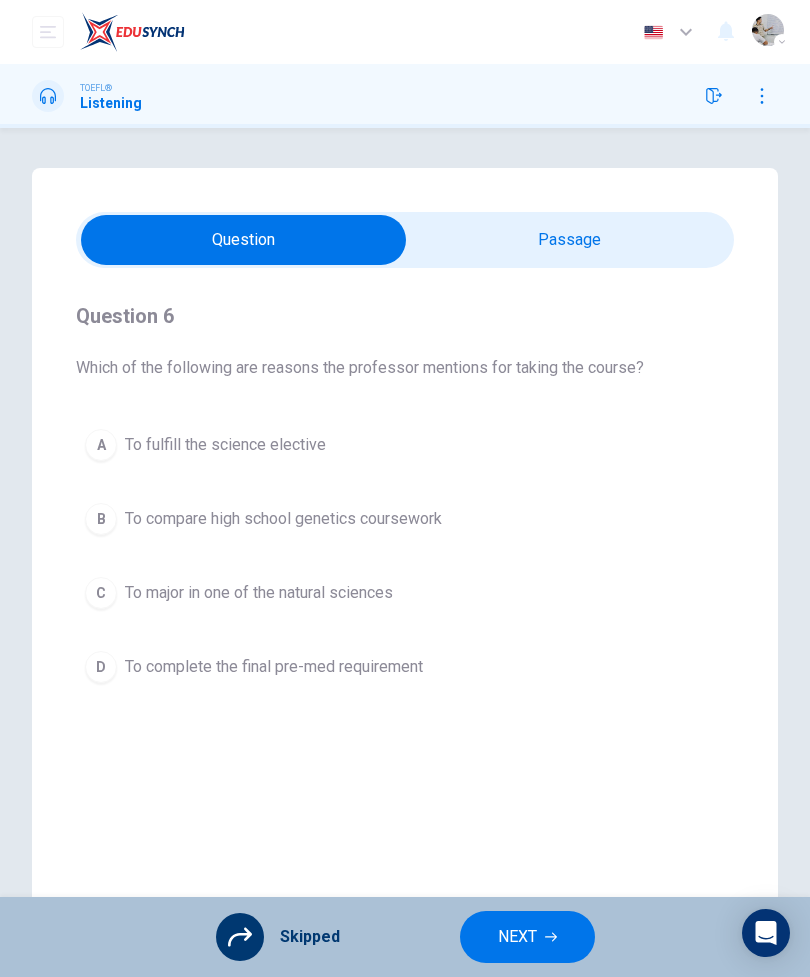 click on "NEXT" at bounding box center (517, 937) 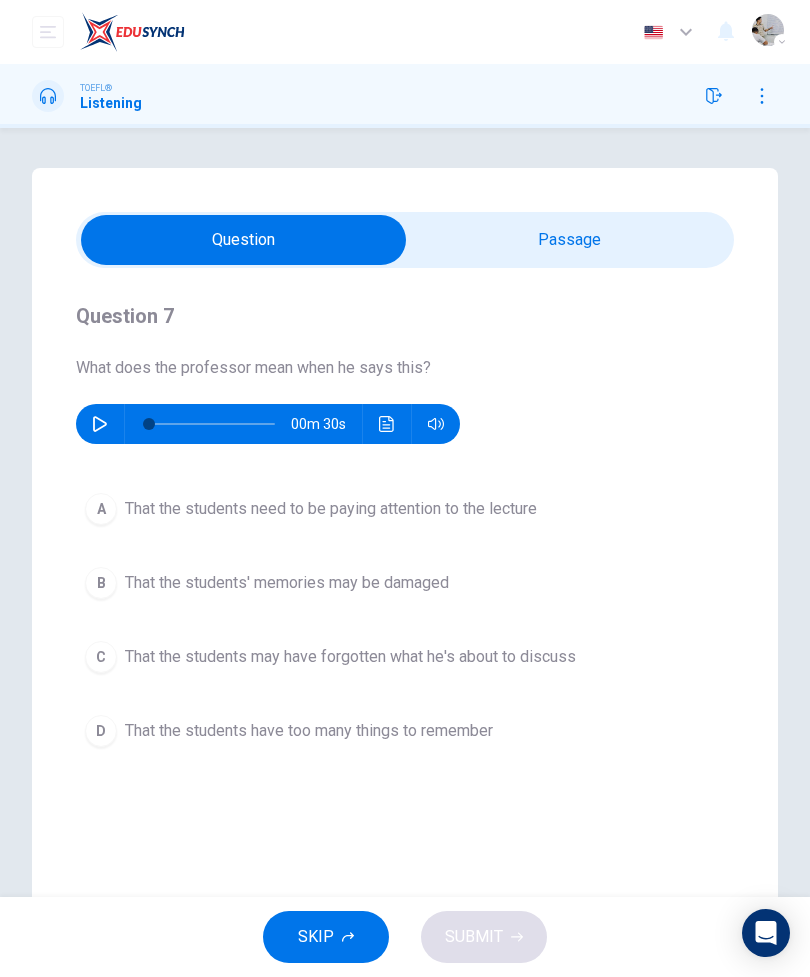 click 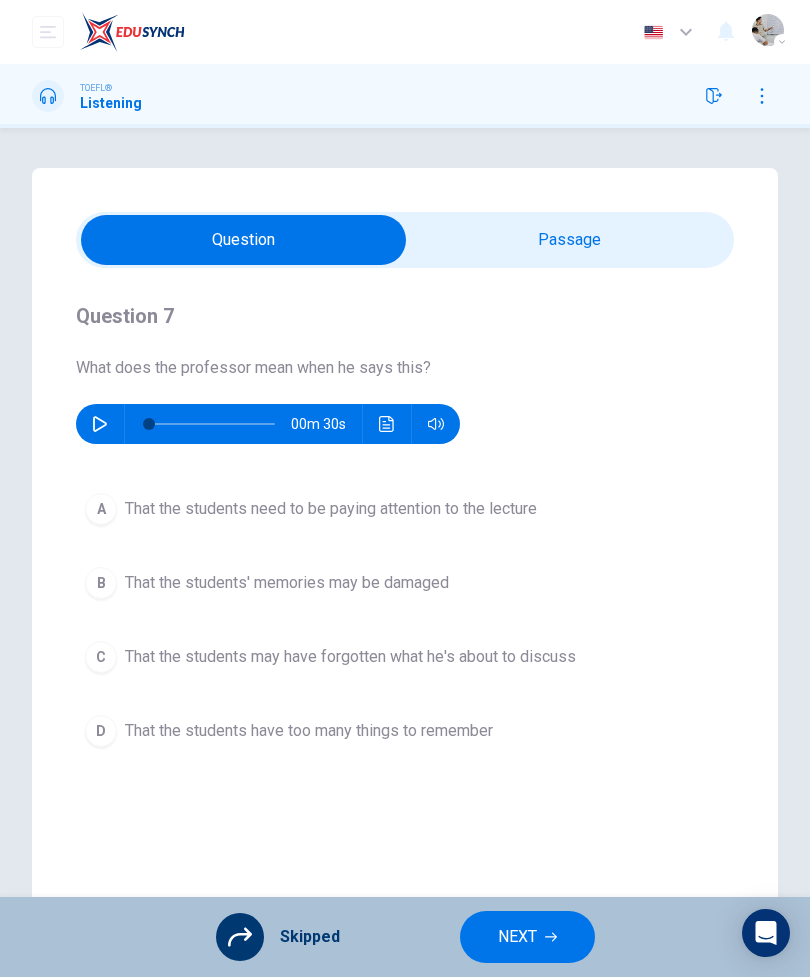 click on "NEXT" at bounding box center (517, 937) 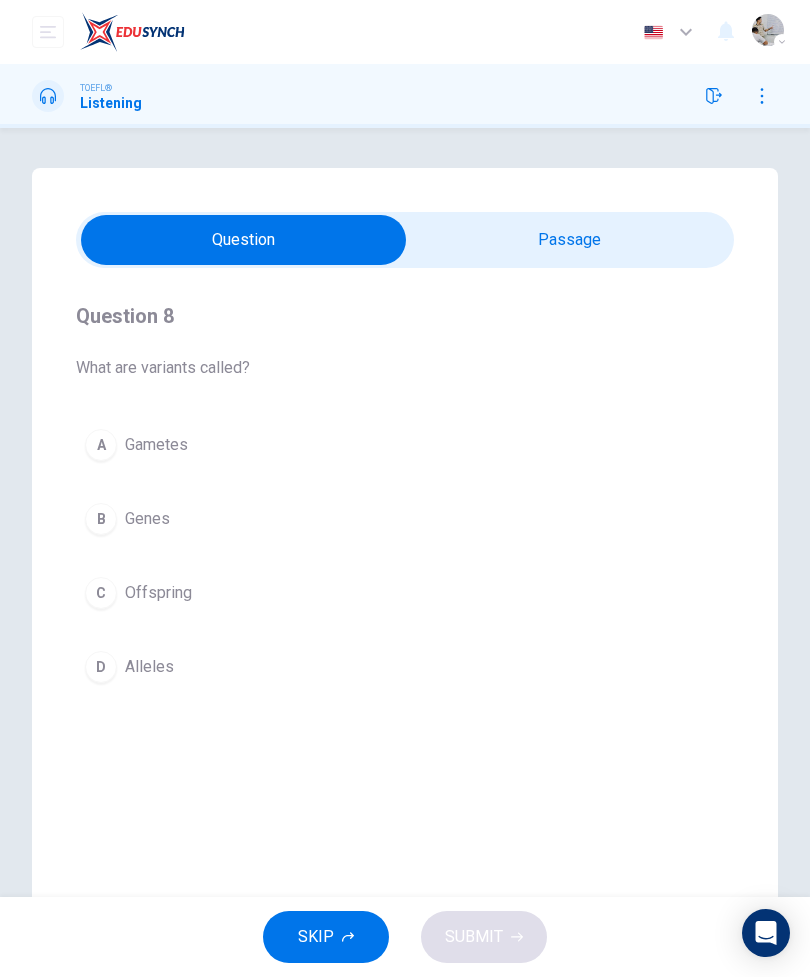 click at bounding box center [243, 240] 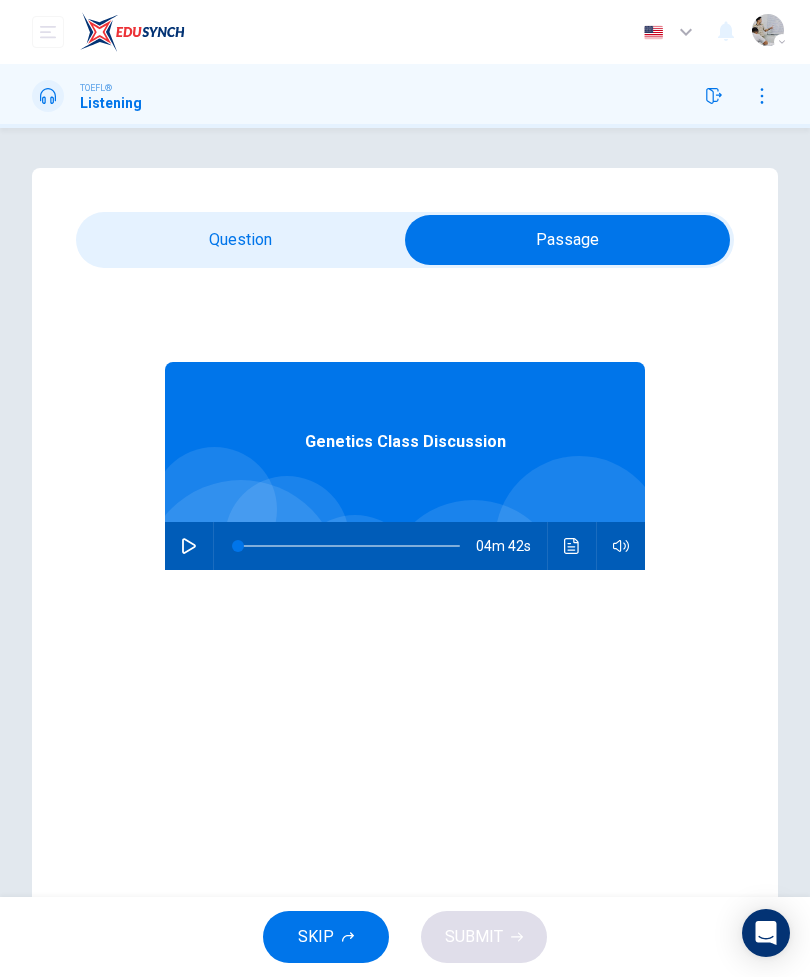 click at bounding box center (567, 240) 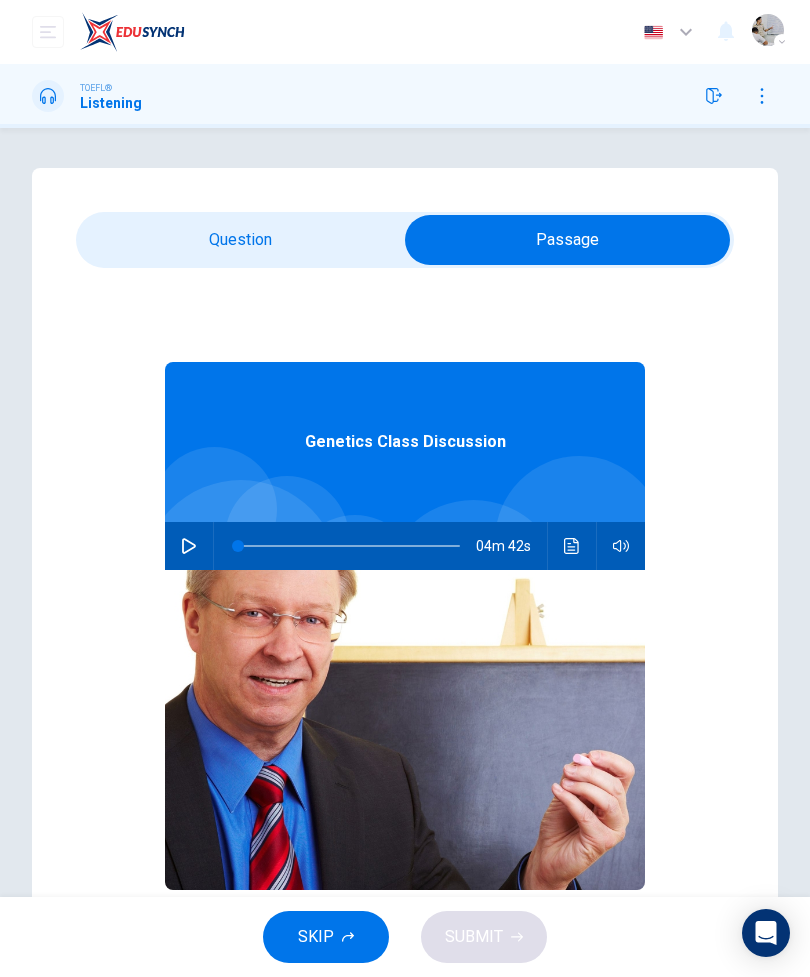 checkbox on "false" 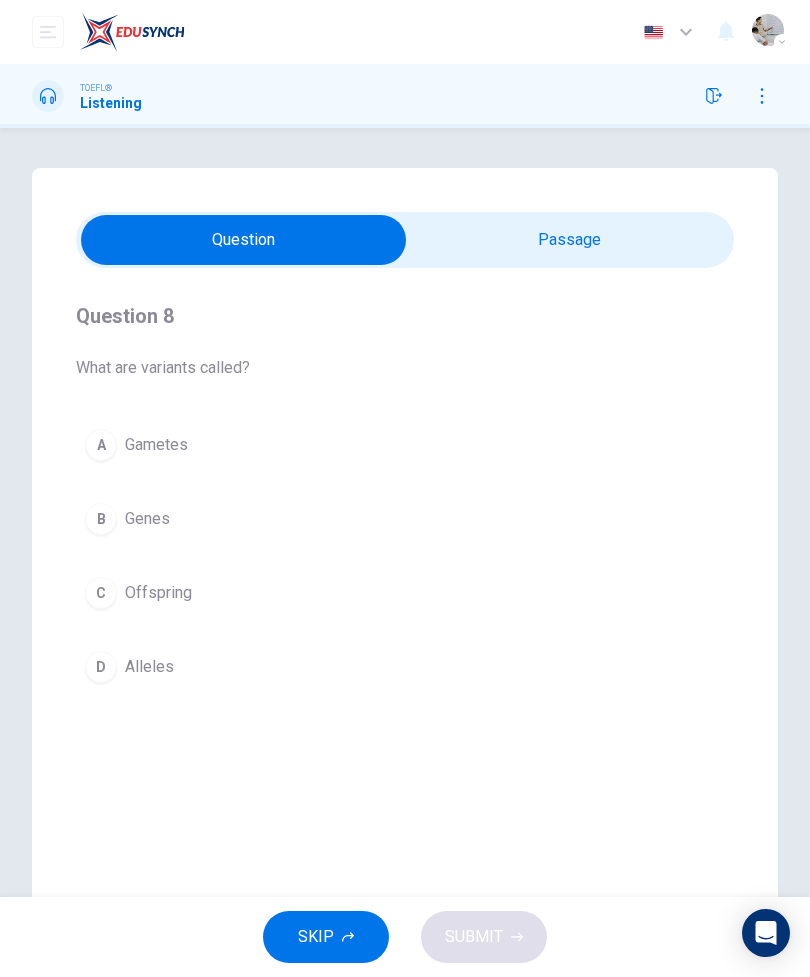 click on "SKIP" at bounding box center (326, 937) 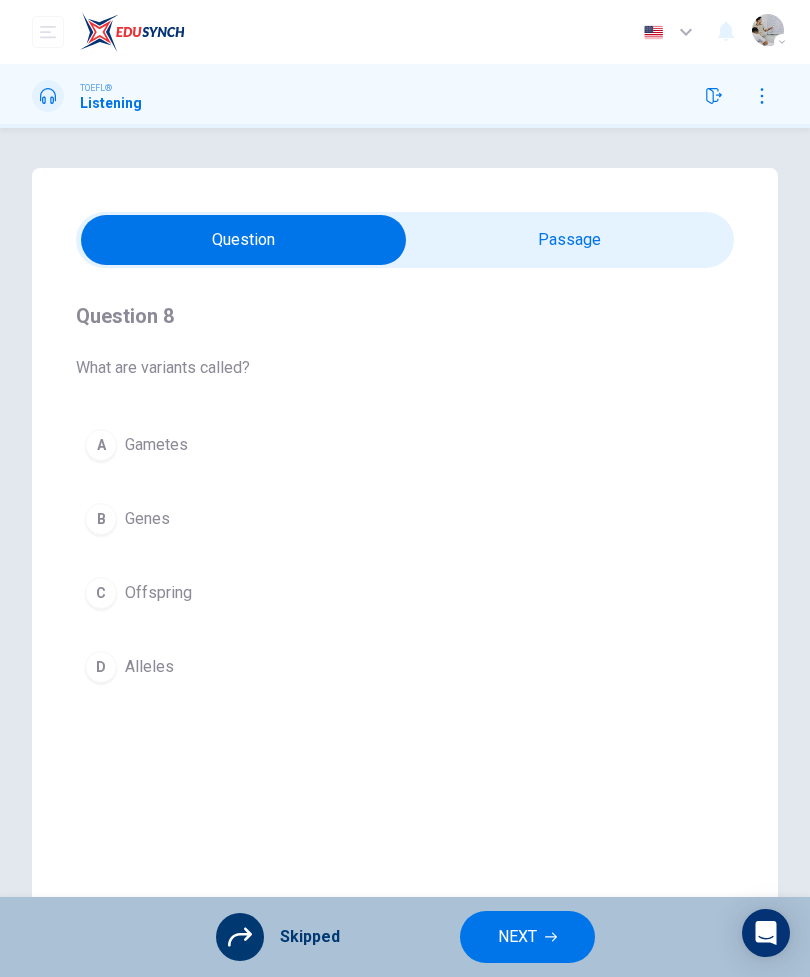 click on "NEXT" at bounding box center (527, 937) 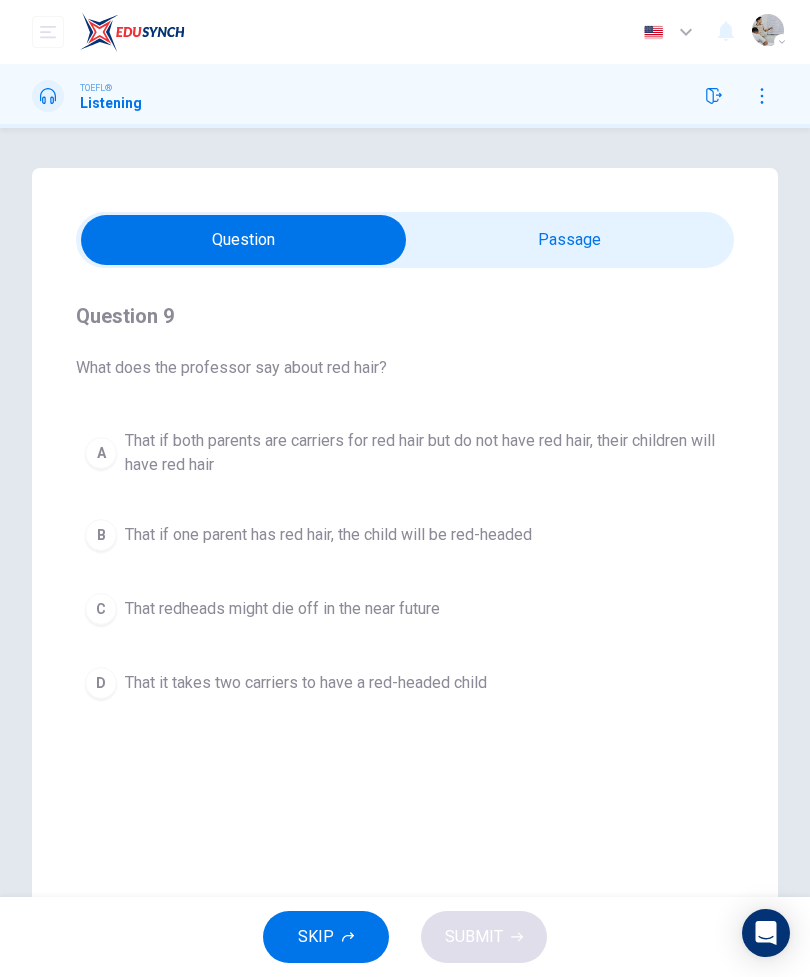 click 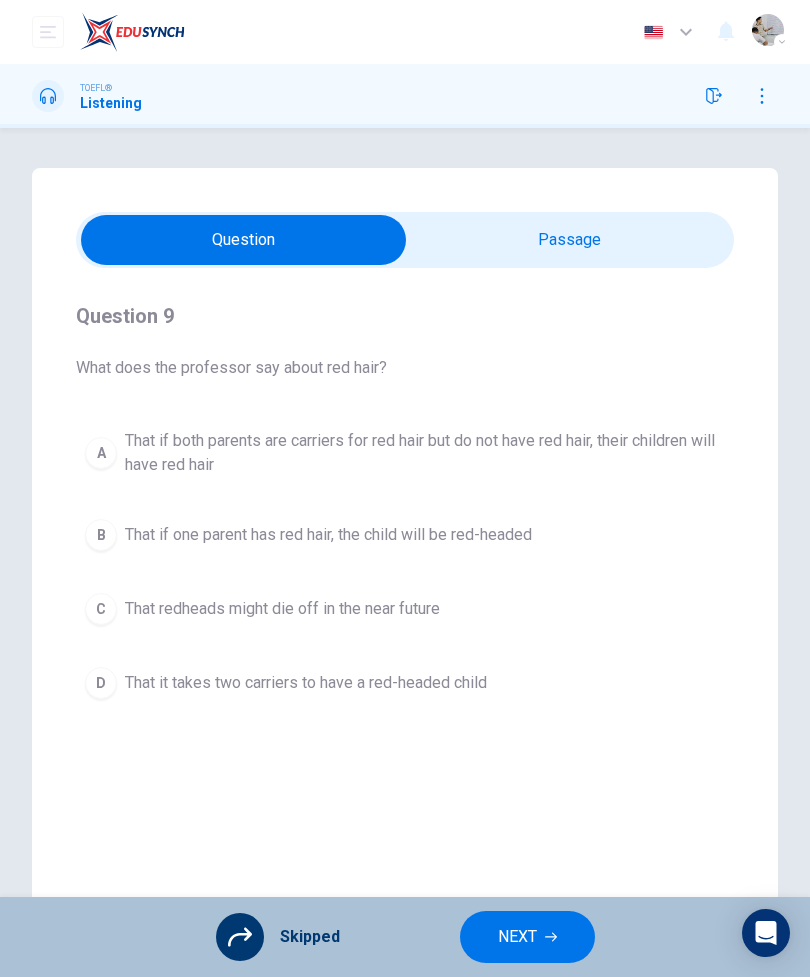 click on "NEXT" at bounding box center (517, 937) 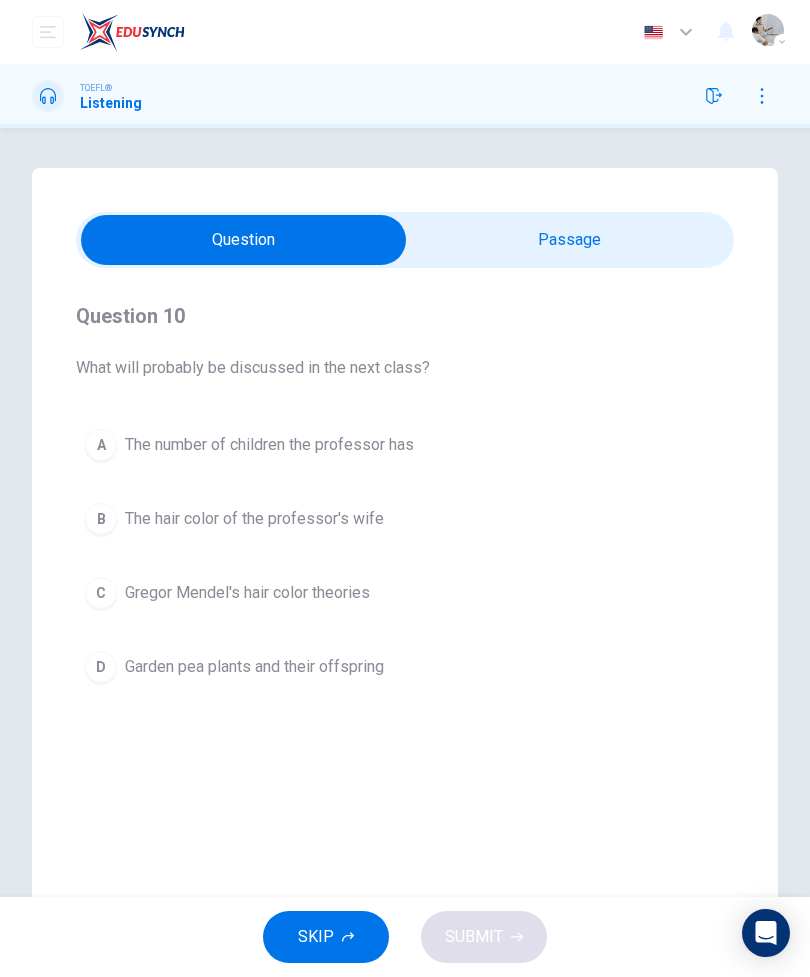 click on "SKIP" at bounding box center [316, 937] 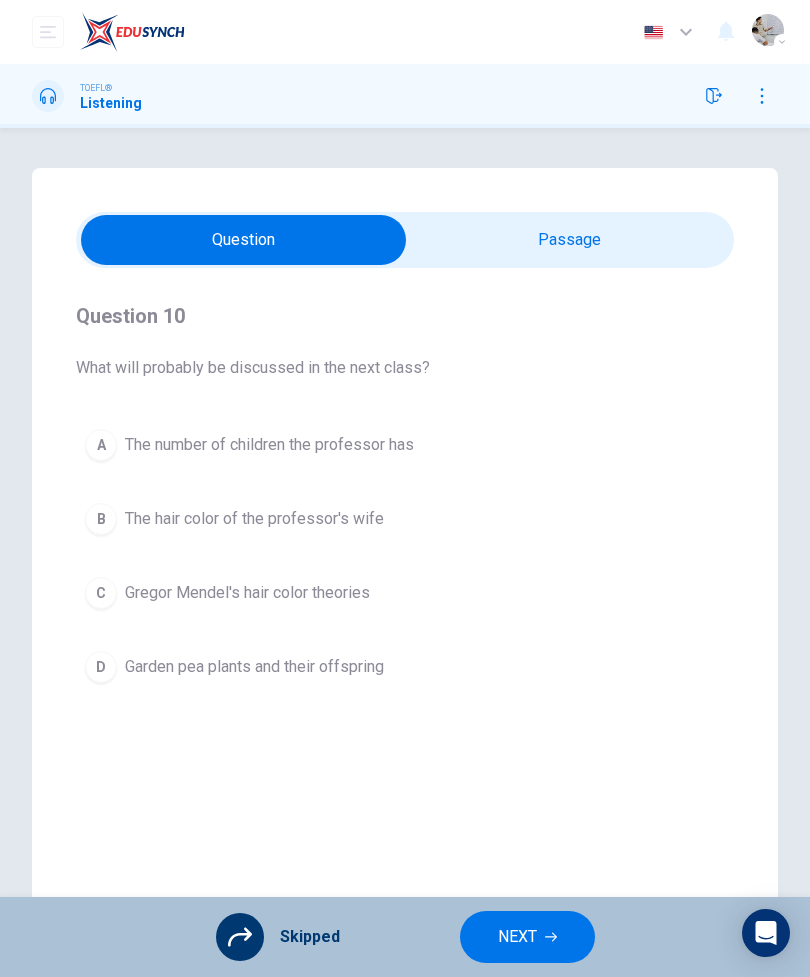 click on "NEXT" at bounding box center [517, 937] 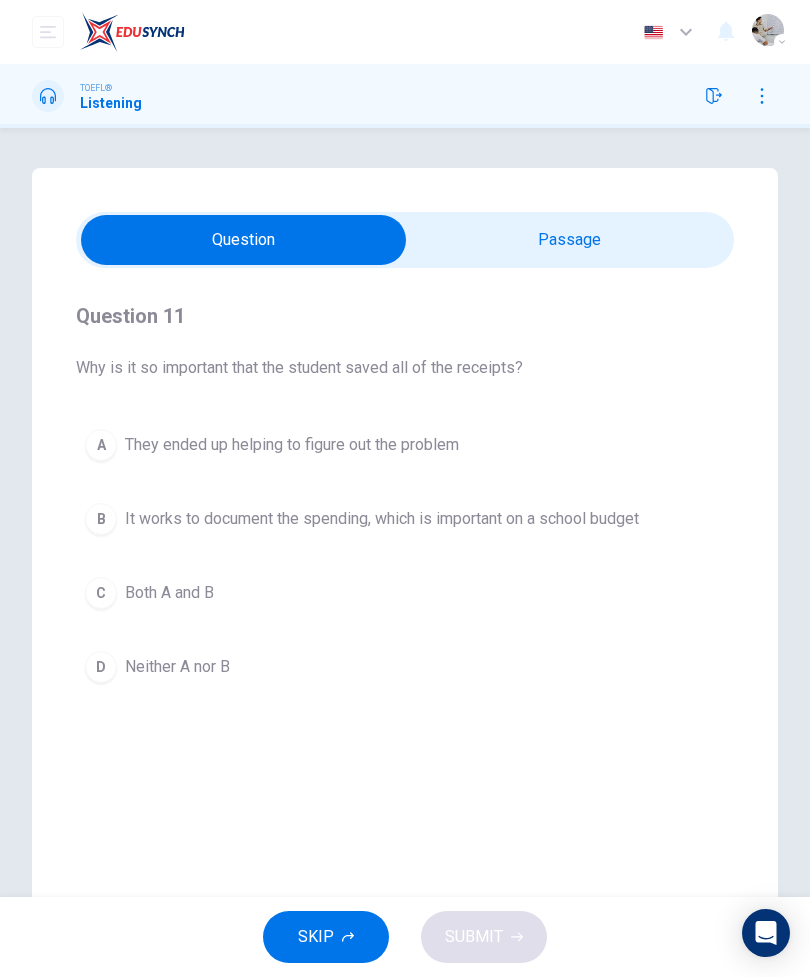 click at bounding box center [243, 240] 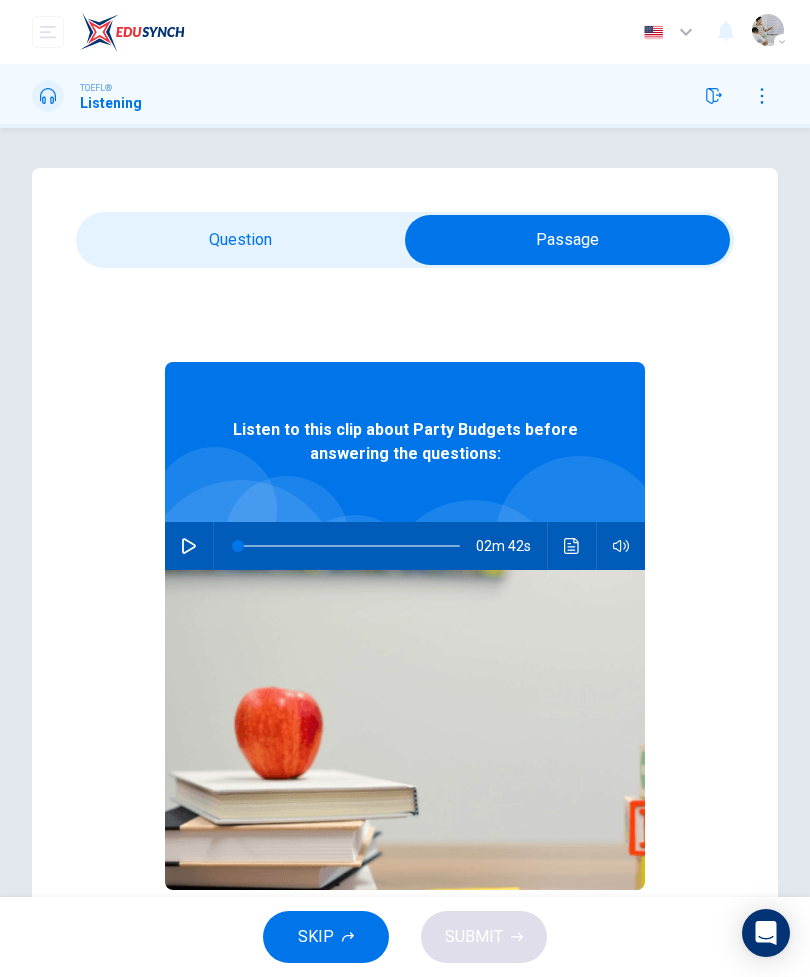 click 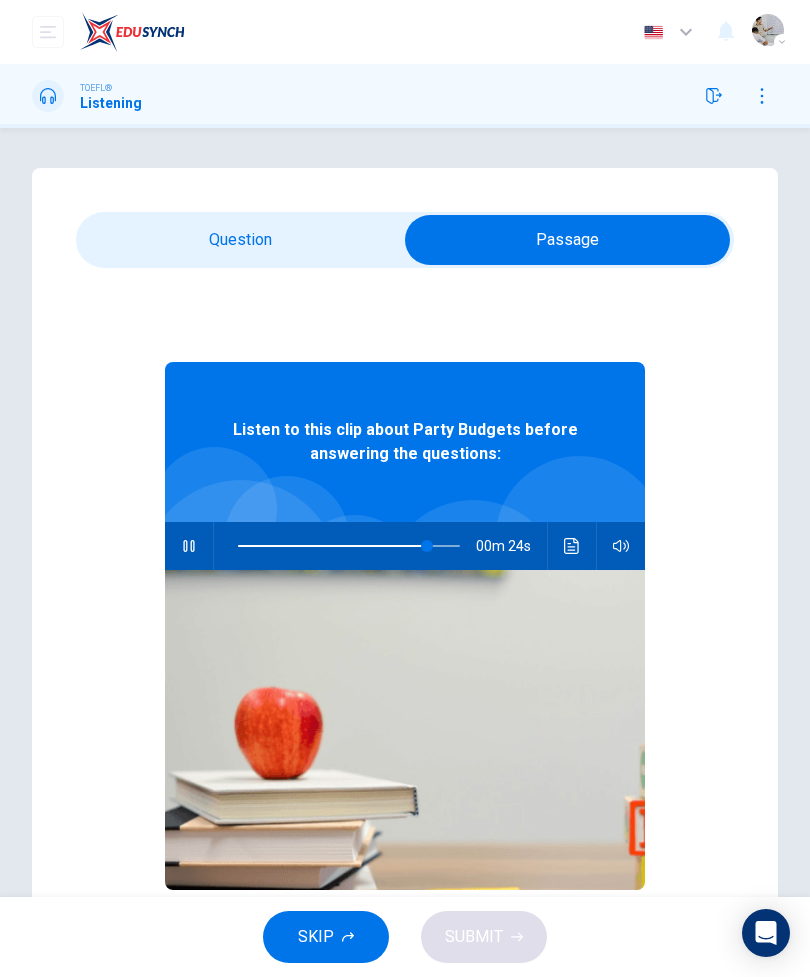 click at bounding box center [189, 546] 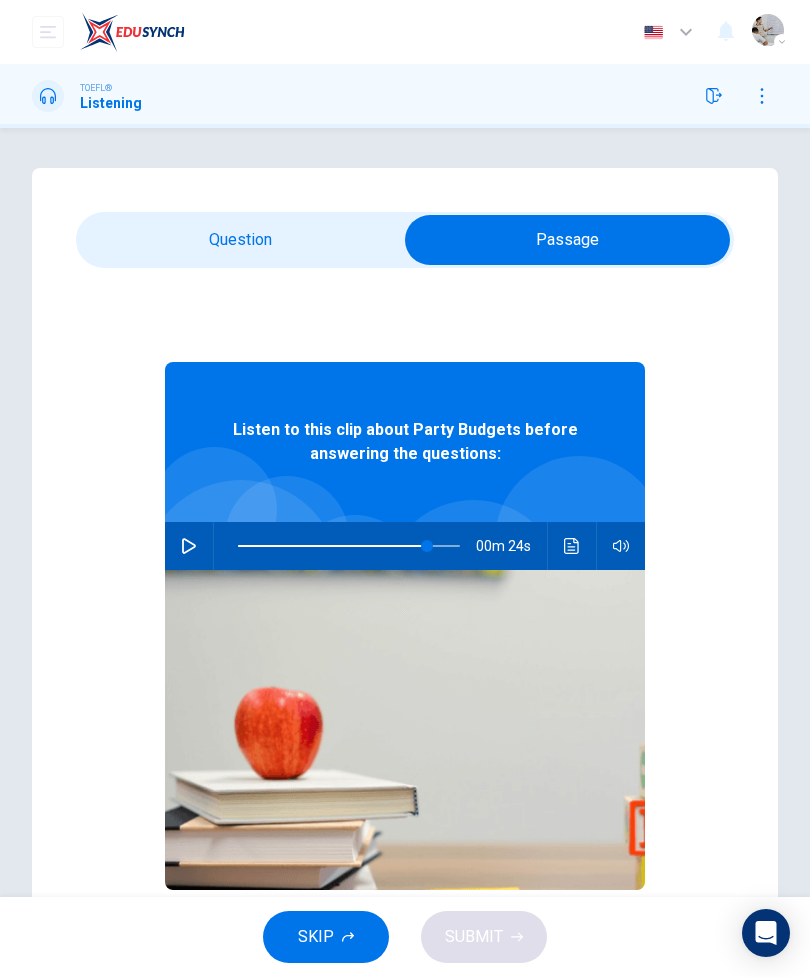 click at bounding box center (567, 240) 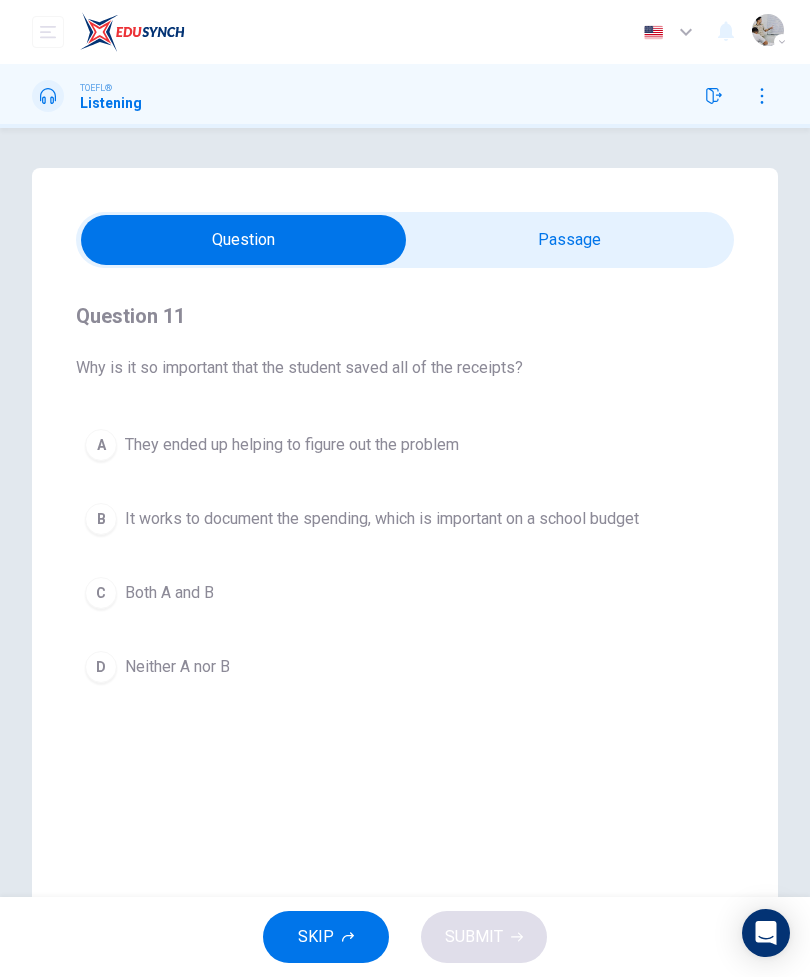 click on "C Both A and B" at bounding box center (405, 593) 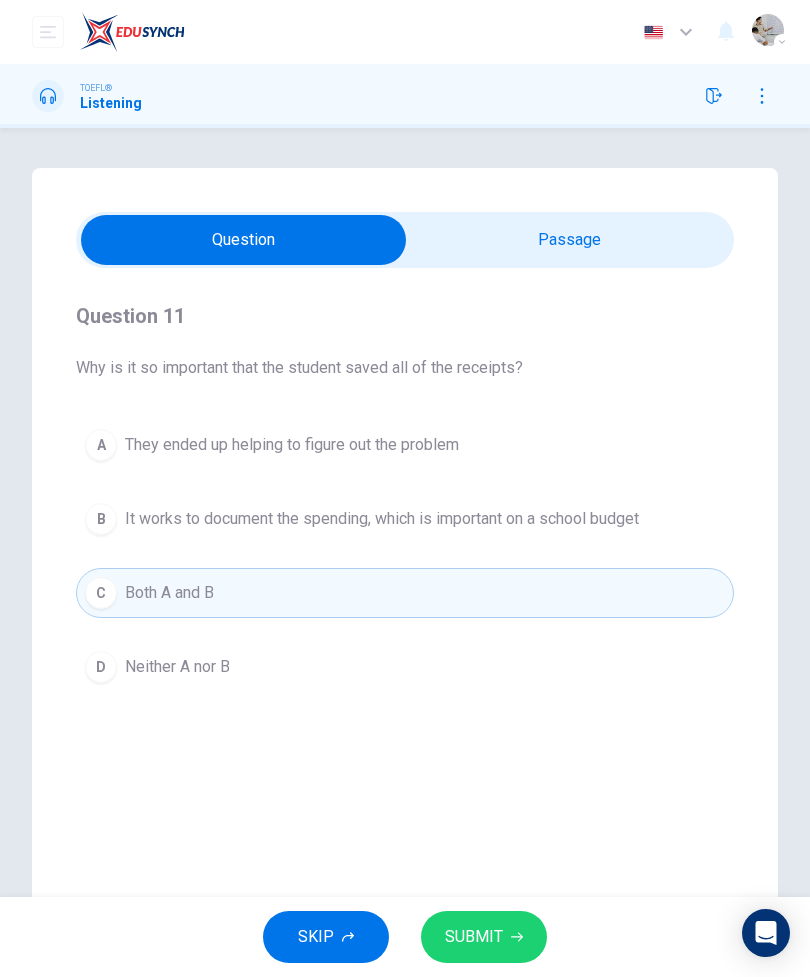 click on "SUBMIT" at bounding box center [484, 937] 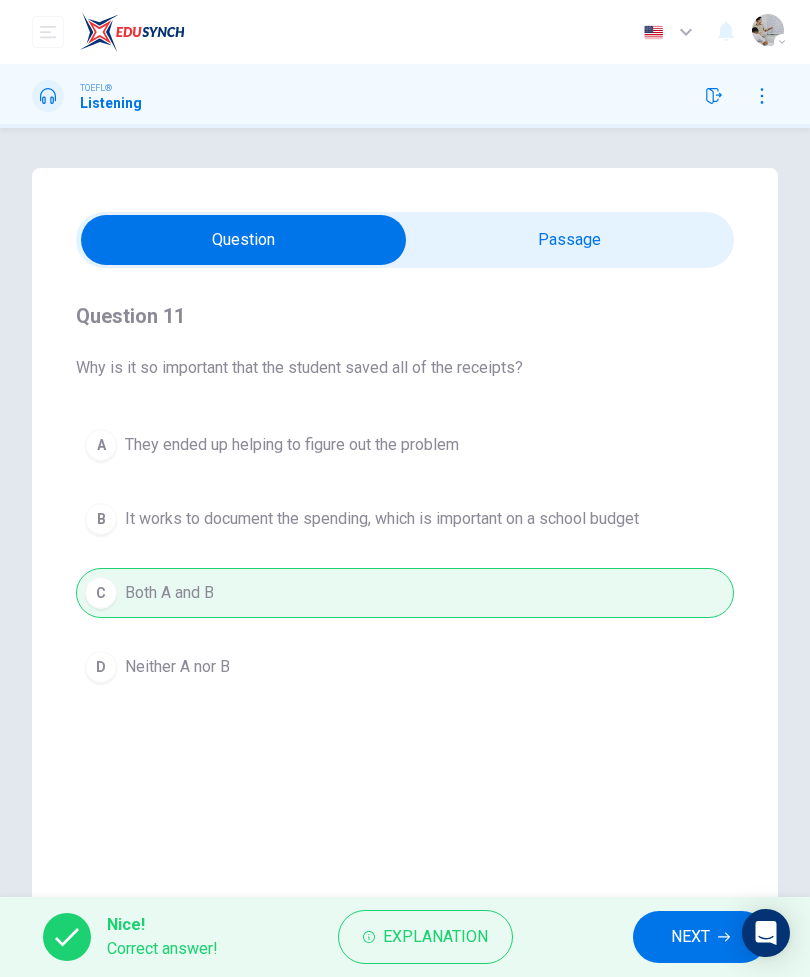 click on "NEXT" at bounding box center [690, 937] 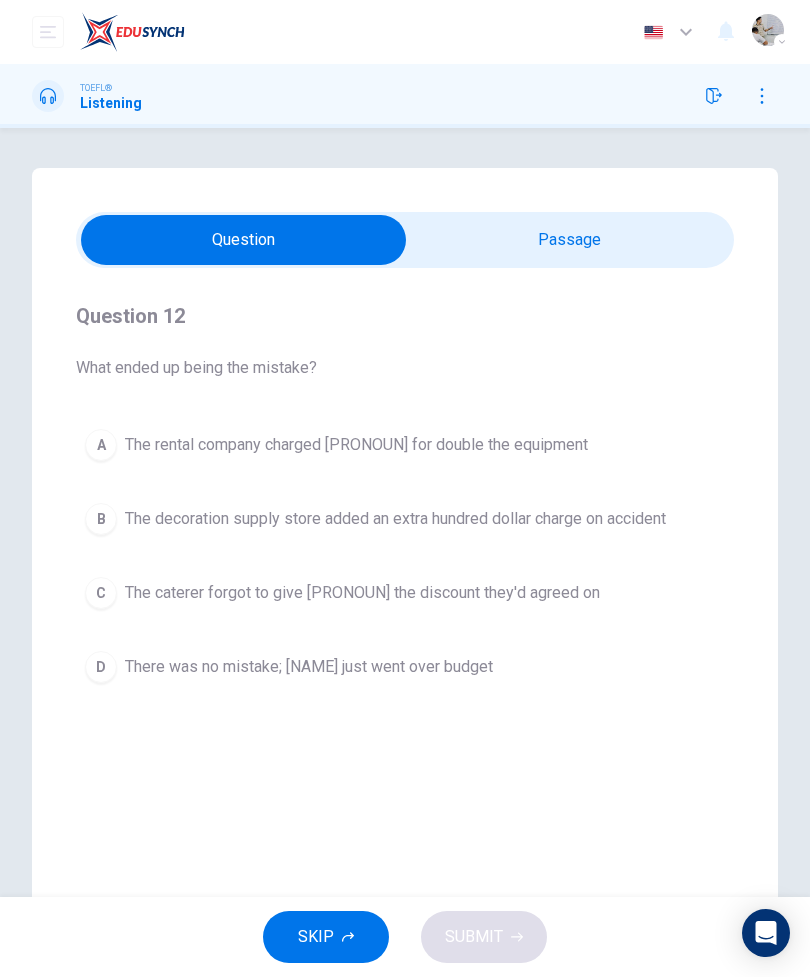 click on "A The rental company charged [PRONOUN] for double the equipment" at bounding box center (405, 445) 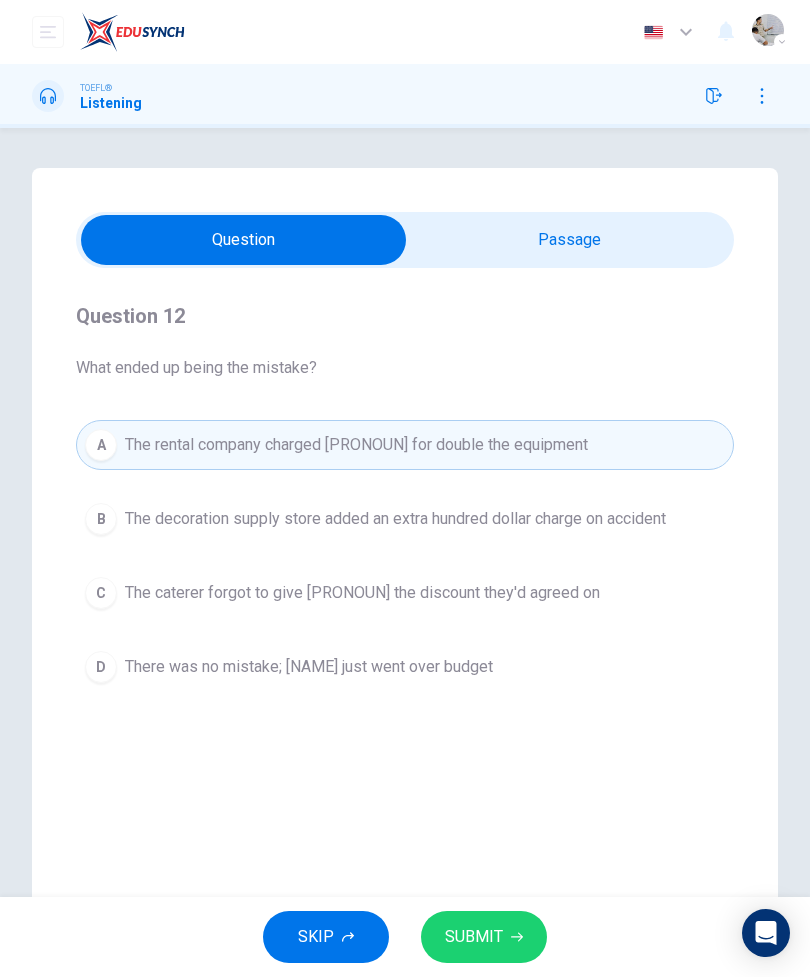 click on "C The caterer forgot to give [PRONOUN] the discount they'd agreed on" at bounding box center [405, 593] 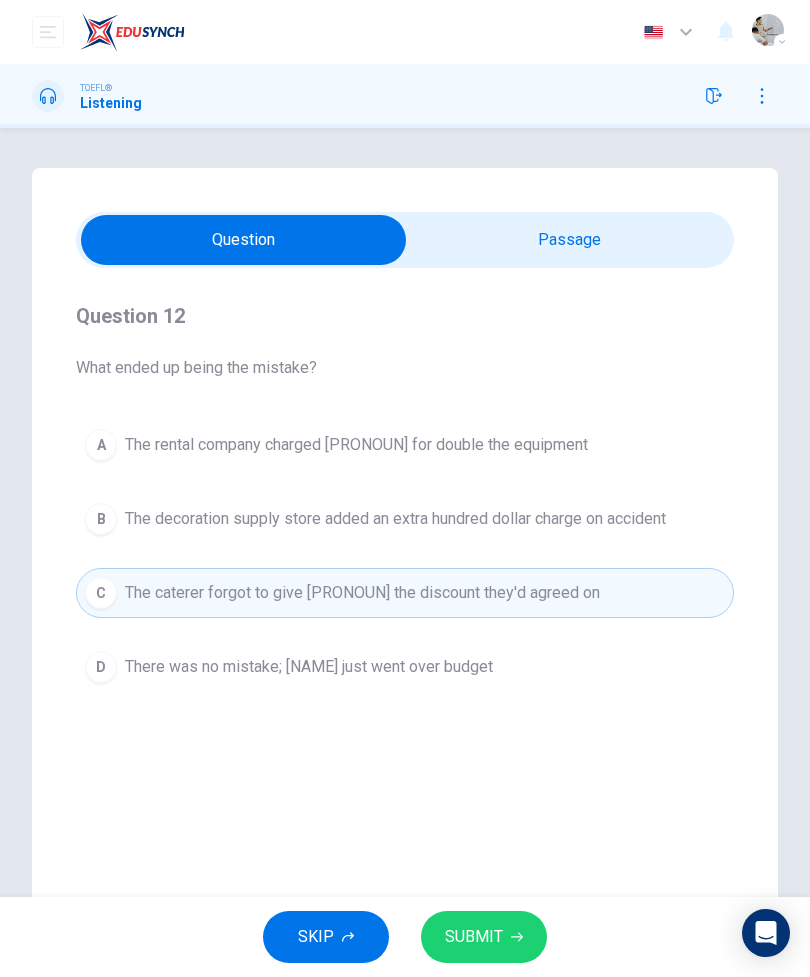 click 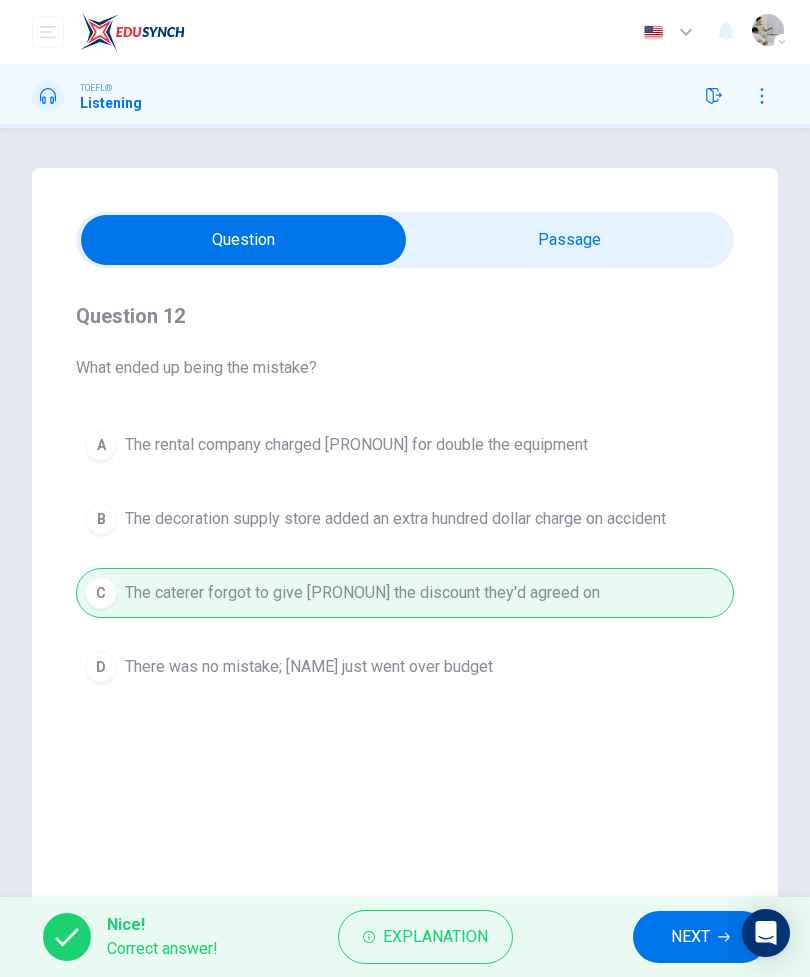 click on "NEXT" at bounding box center (690, 937) 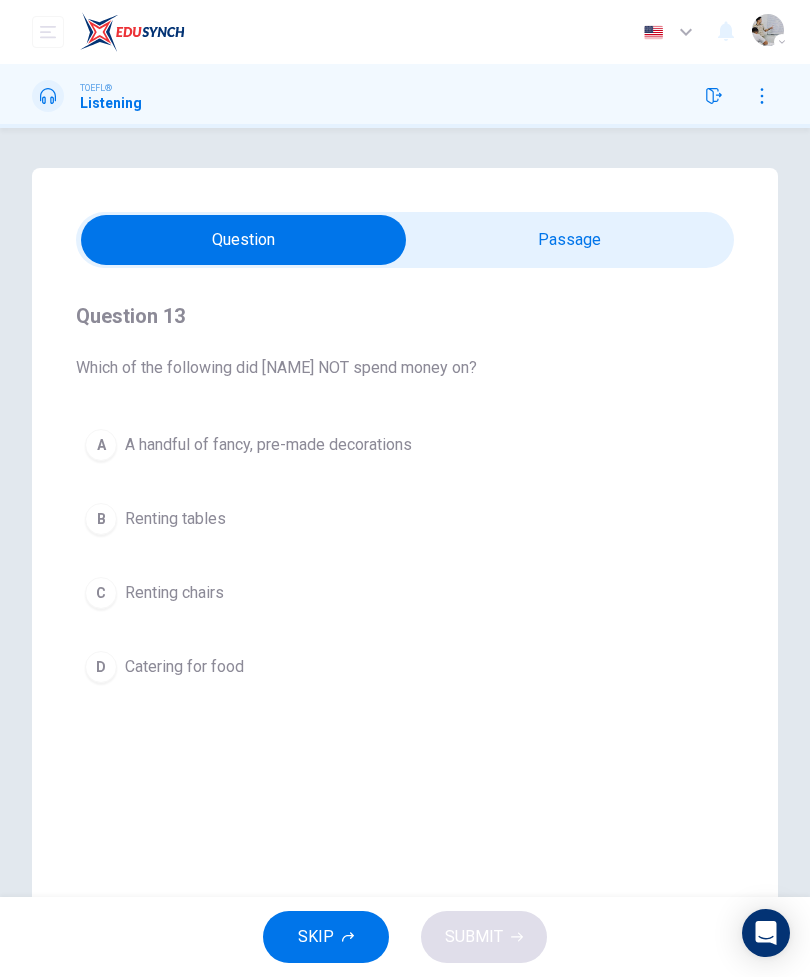 click on "A A handful of fancy, pre-made decorations" at bounding box center [405, 445] 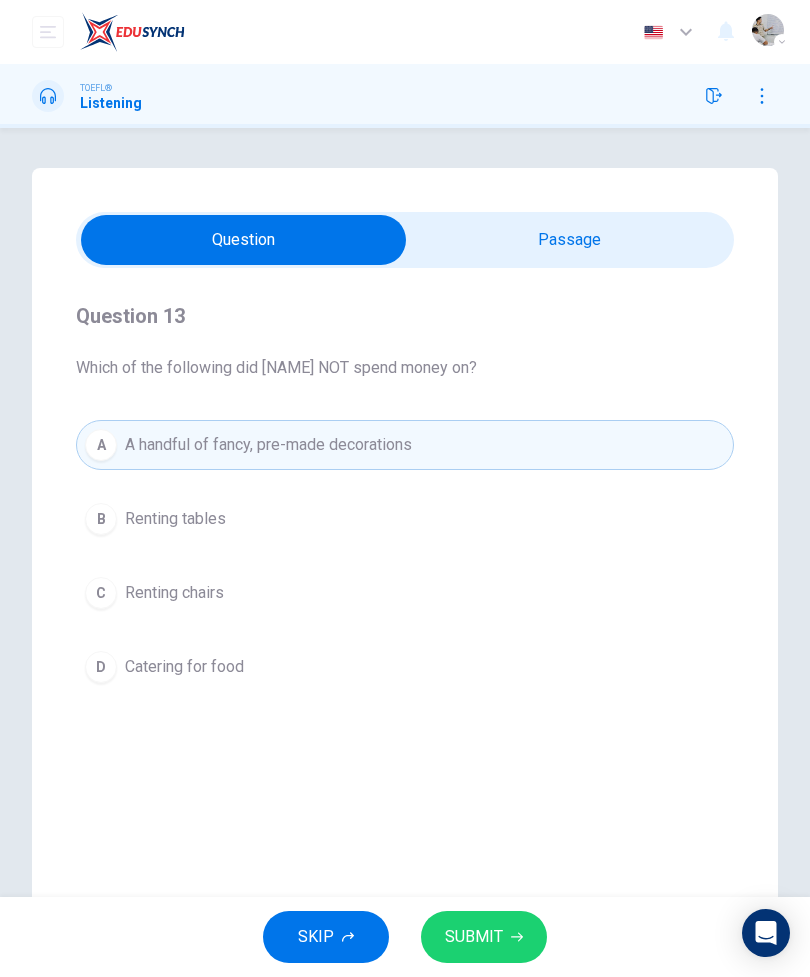 click on "SUBMIT" at bounding box center [484, 937] 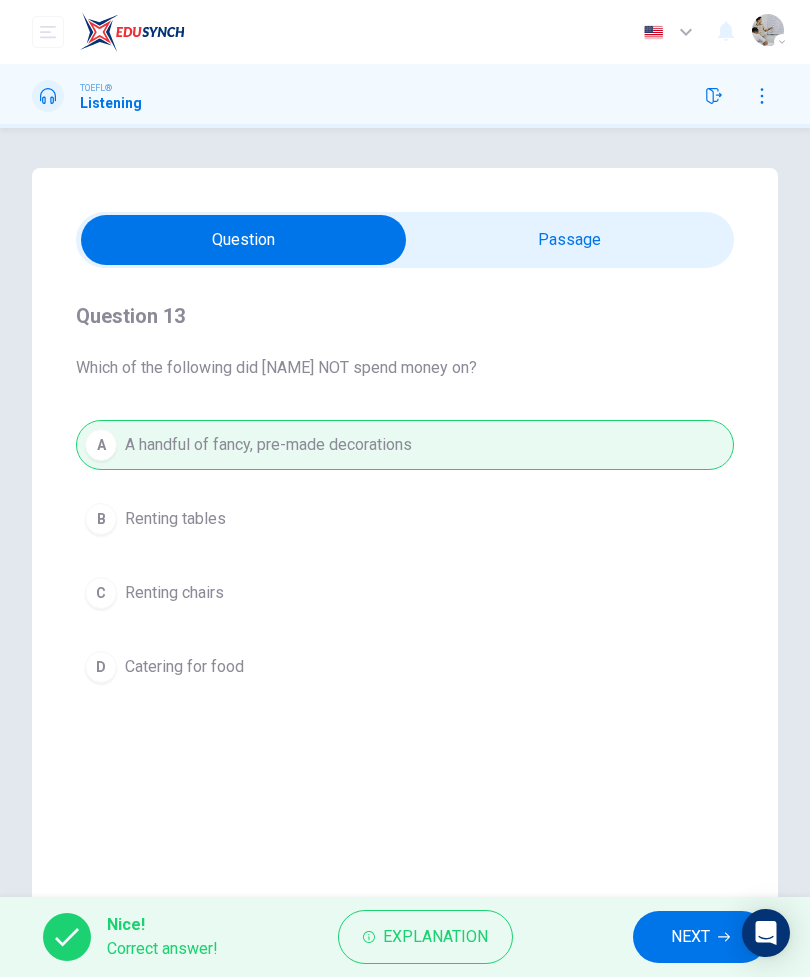 click on "NEXT" at bounding box center [690, 937] 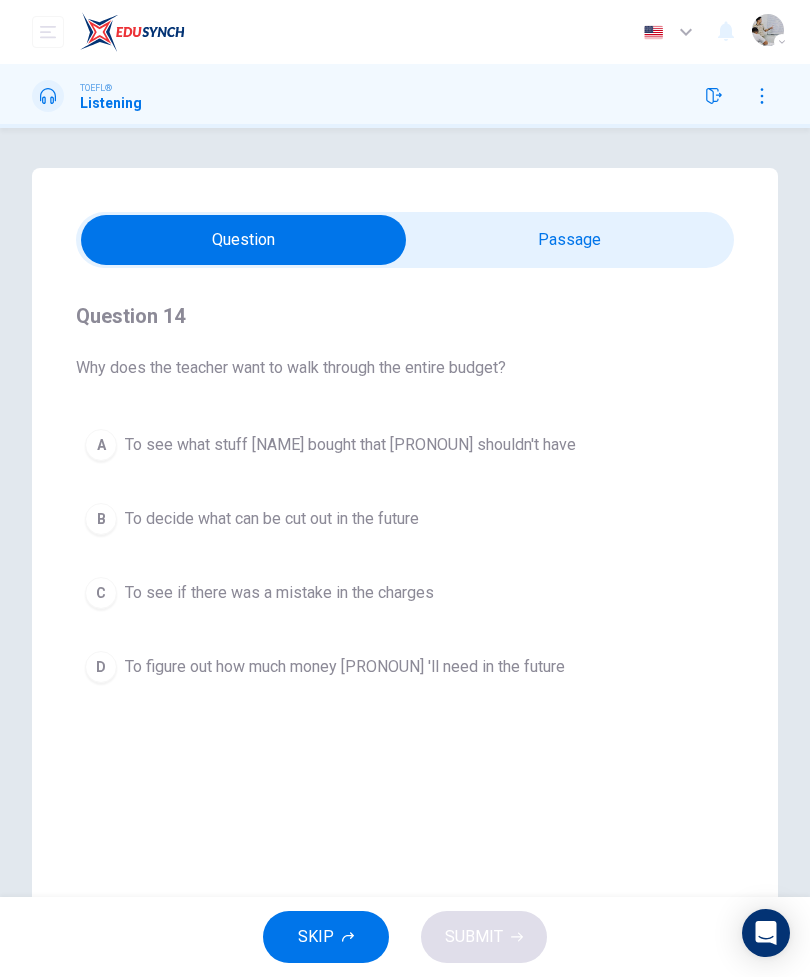 click on "C To see if there was a mistake in the charges" at bounding box center [405, 593] 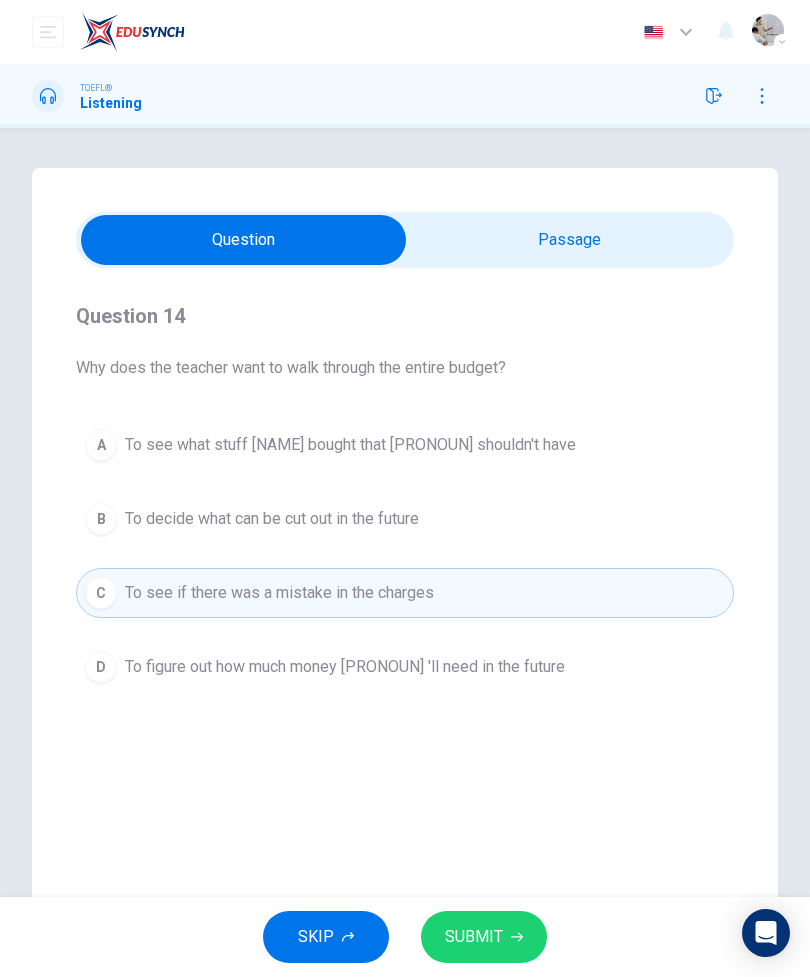 click on "SUBMIT" at bounding box center (484, 937) 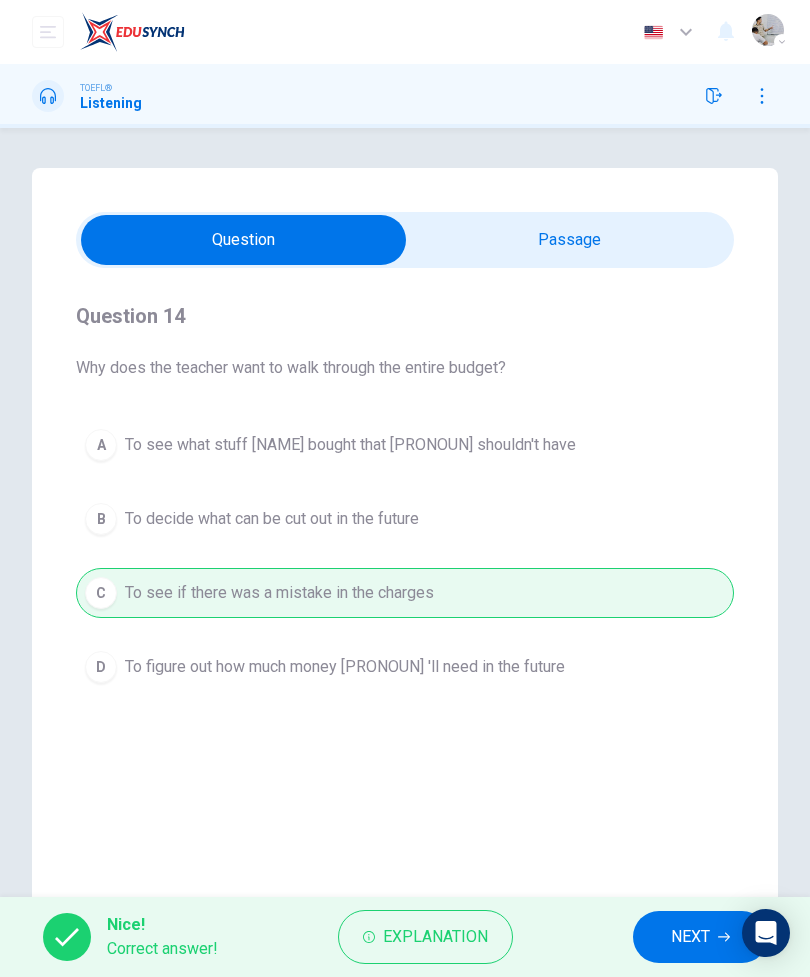 click on "NEXT" at bounding box center (700, 937) 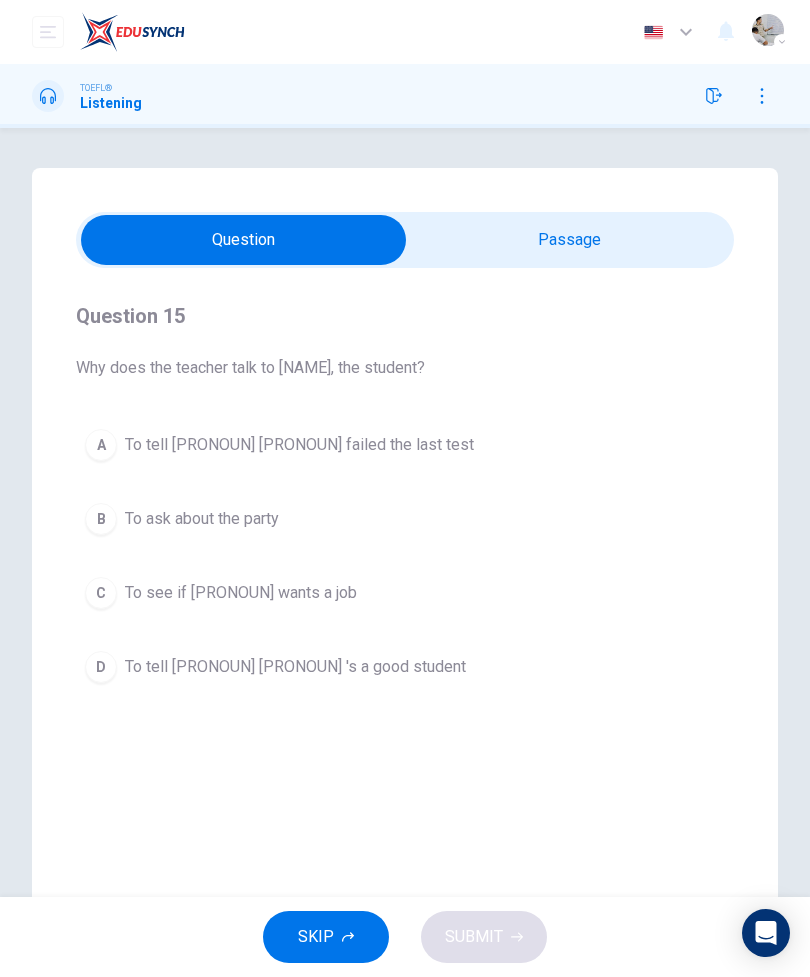 click on "B To ask about the party" at bounding box center [405, 519] 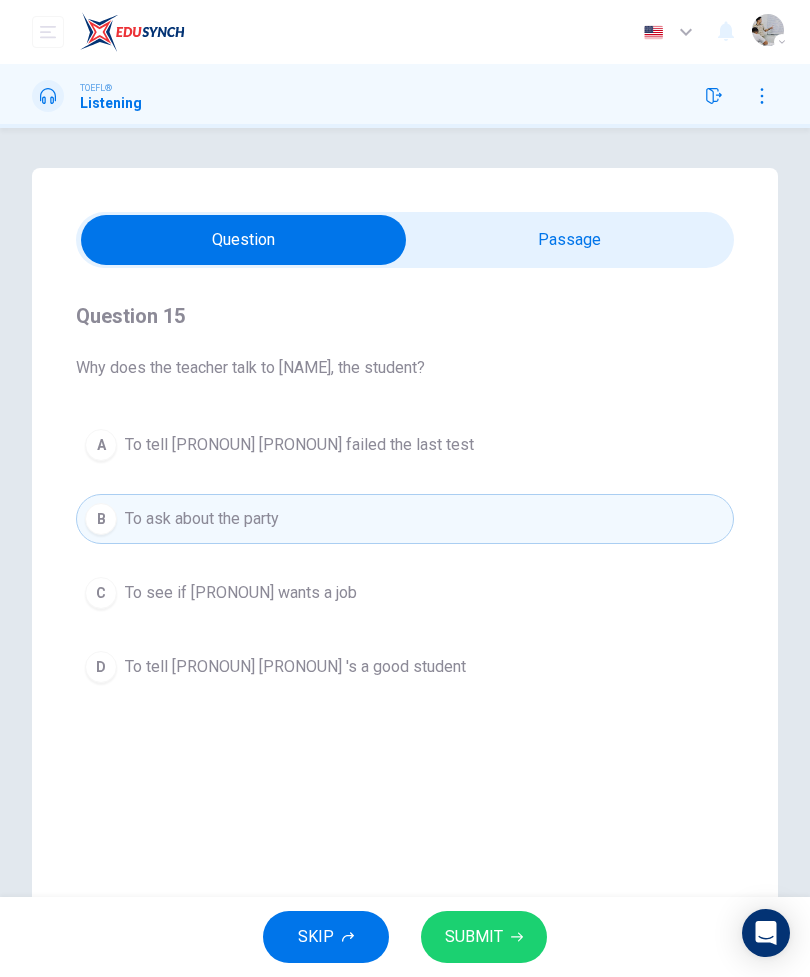 click 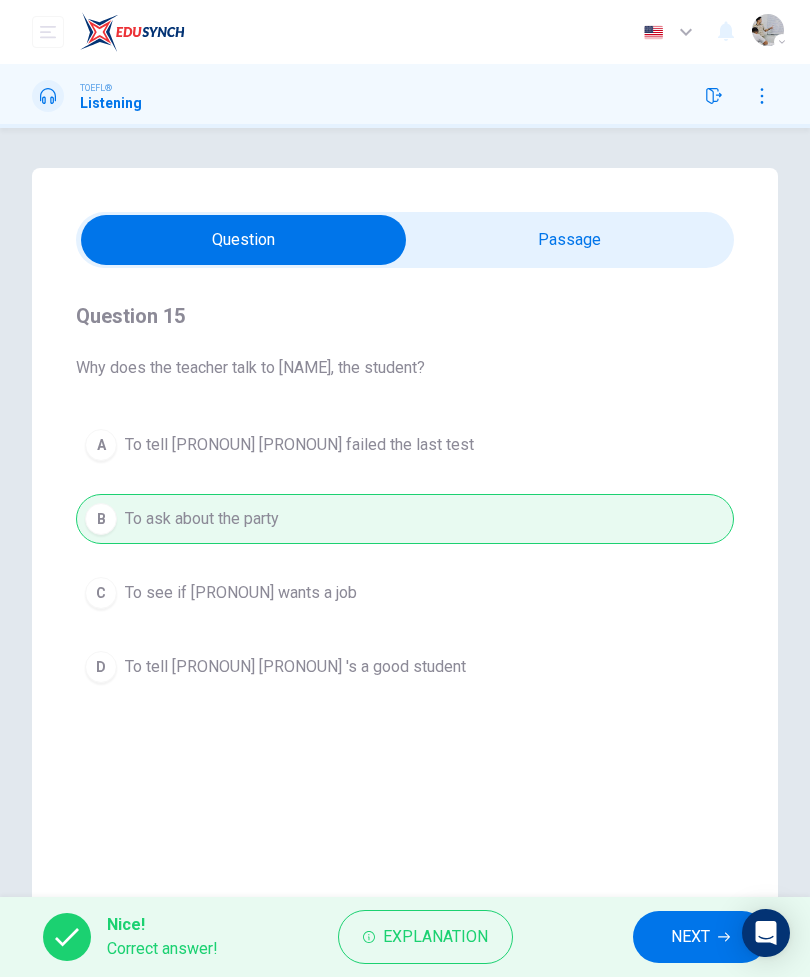 click on "NEXT" at bounding box center (700, 937) 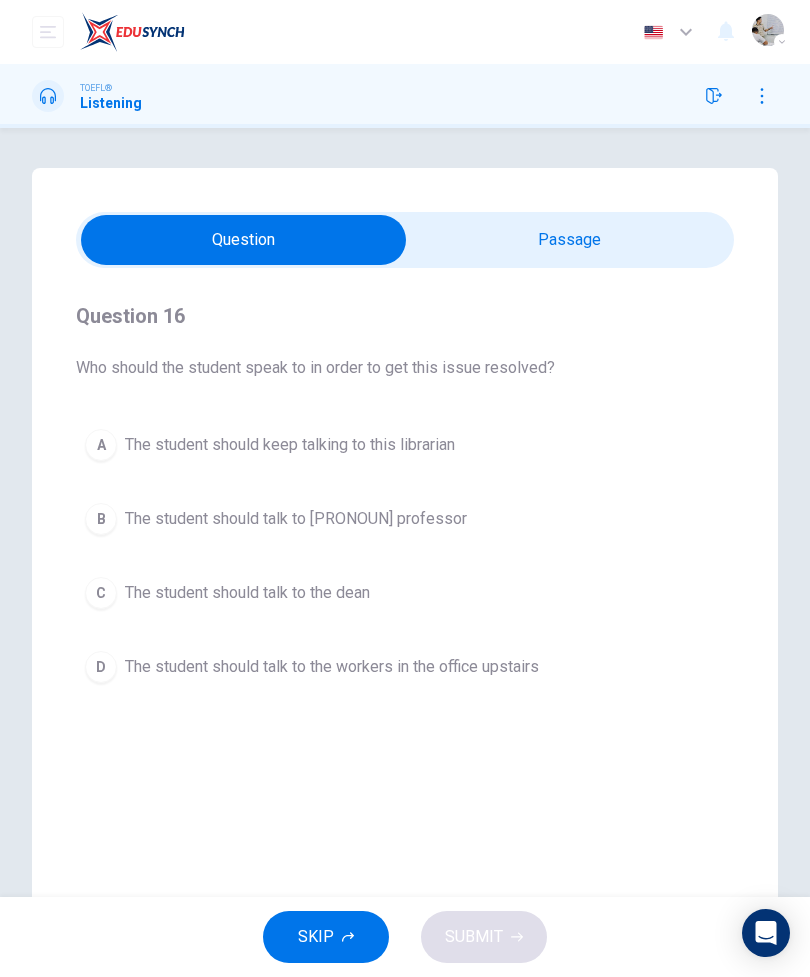 click at bounding box center (243, 240) 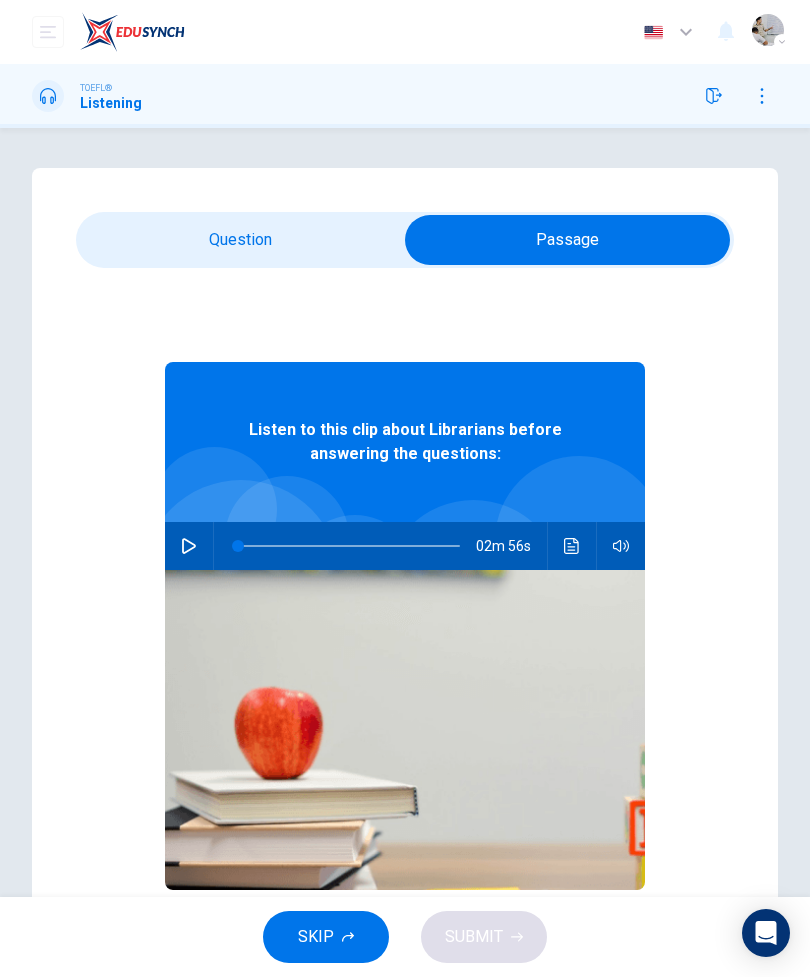 click at bounding box center [189, 546] 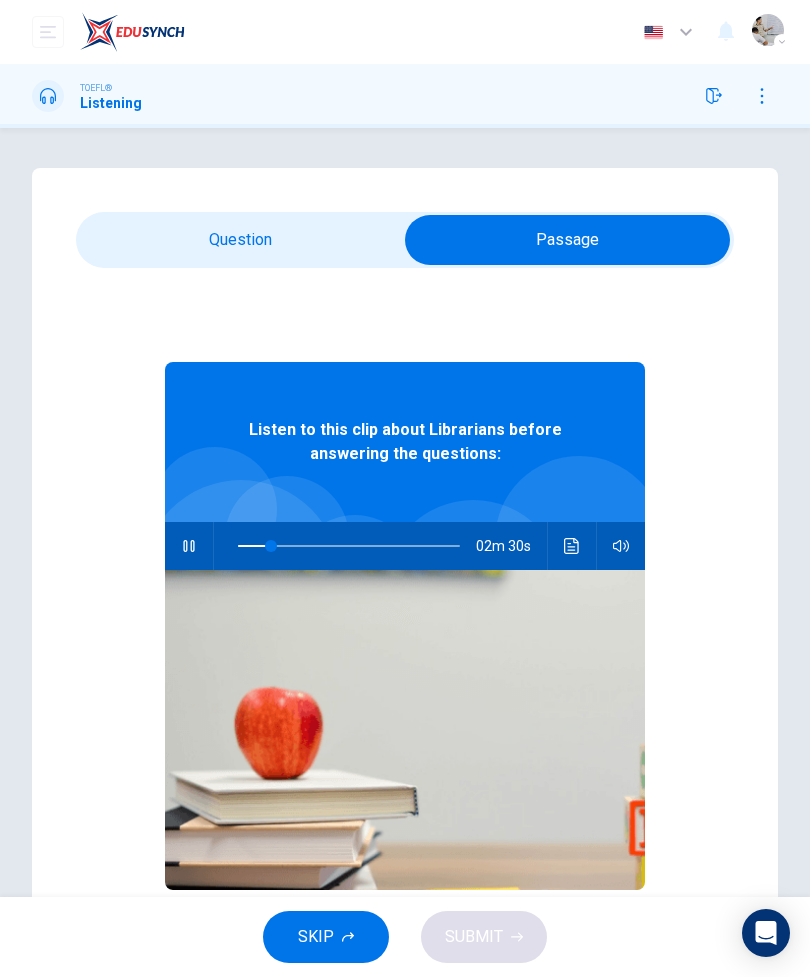 click at bounding box center (189, 546) 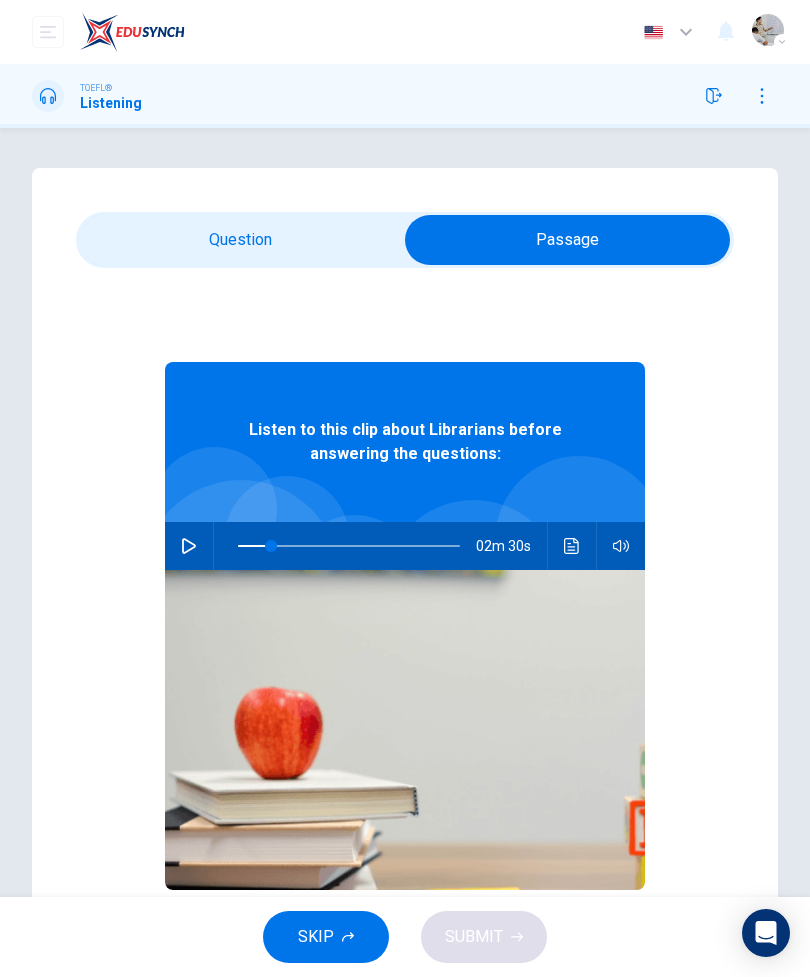 click at bounding box center (567, 240) 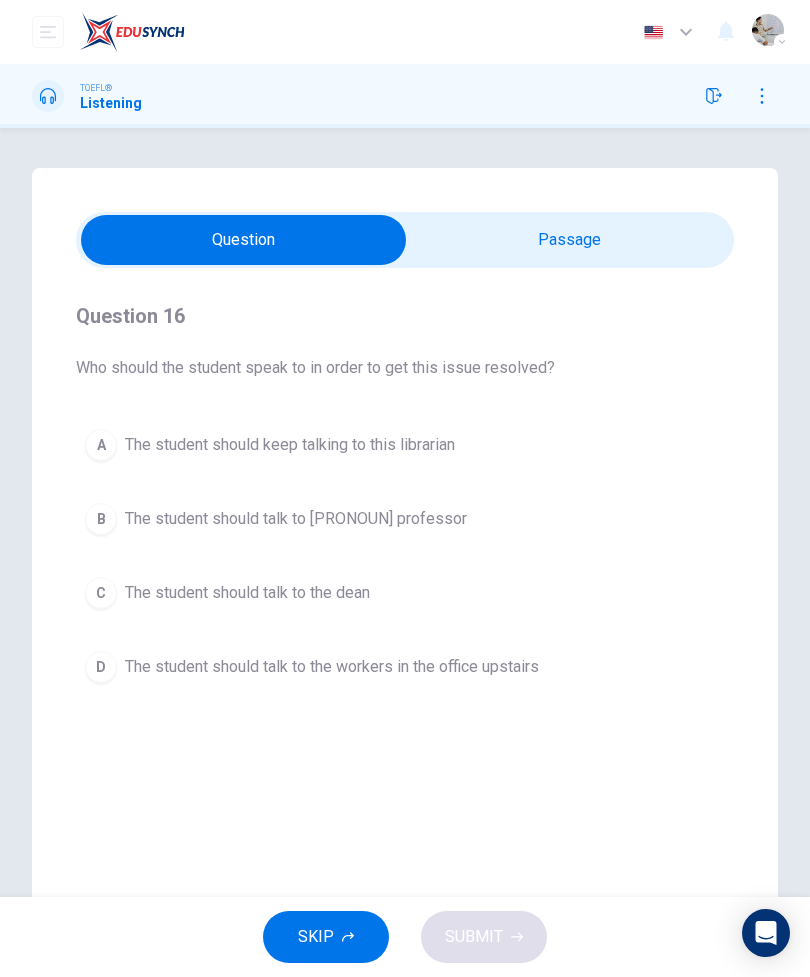 click on "The student should talk to the workers in the office upstairs" at bounding box center [332, 667] 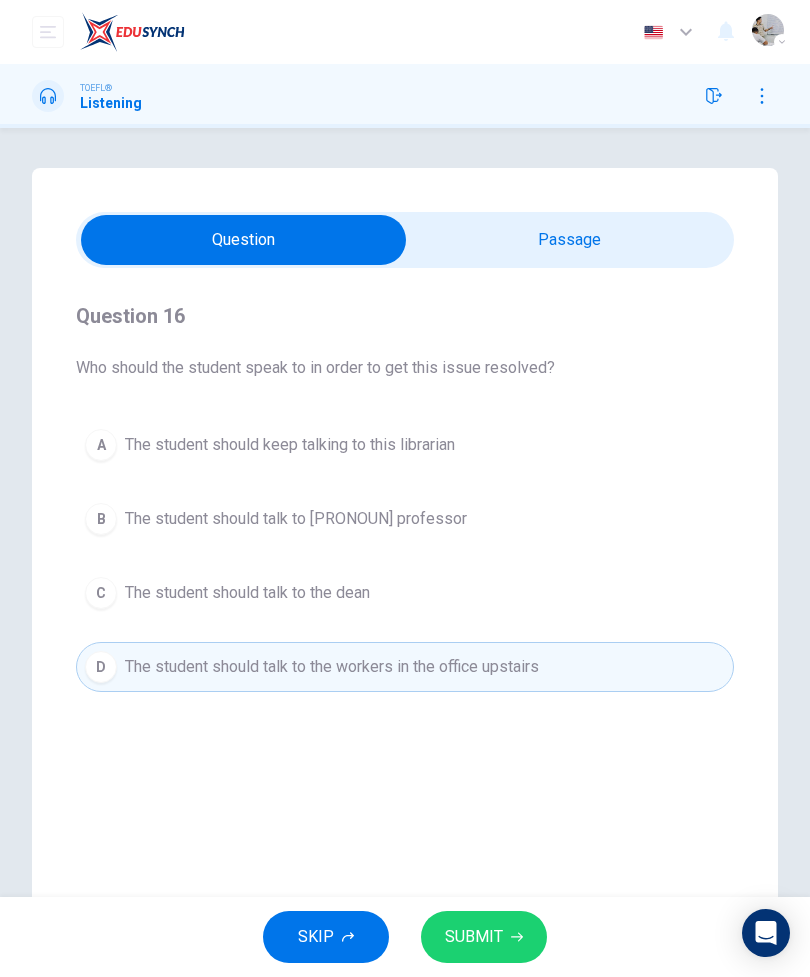 click on "SUBMIT" at bounding box center [484, 937] 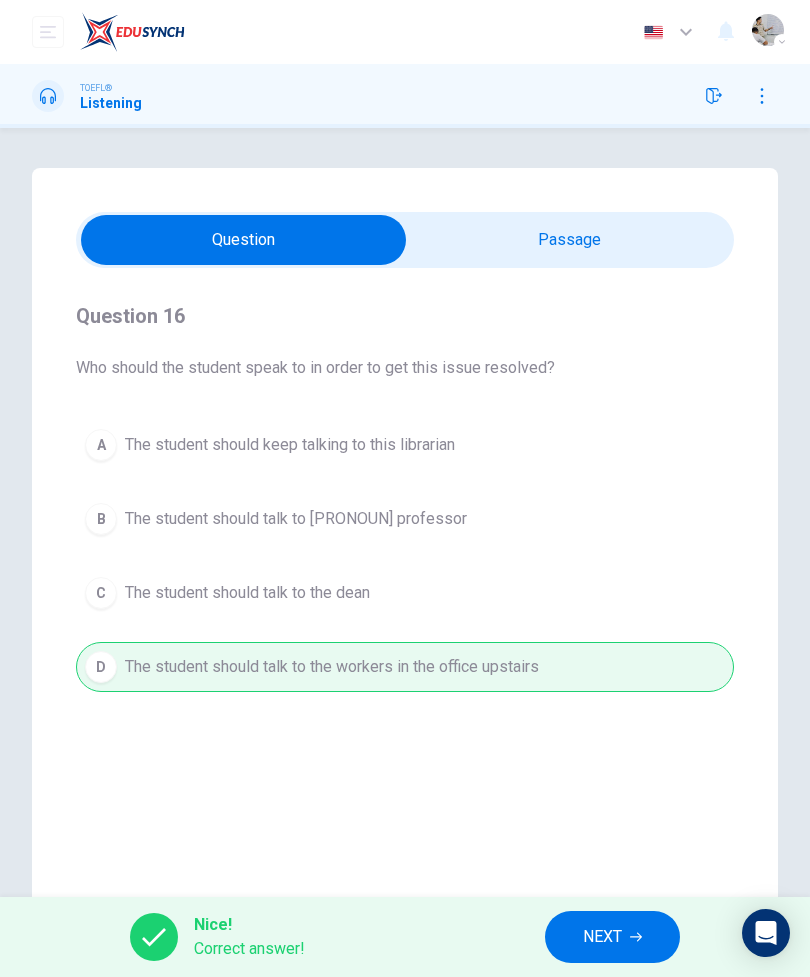 click on "NEXT" at bounding box center (612, 937) 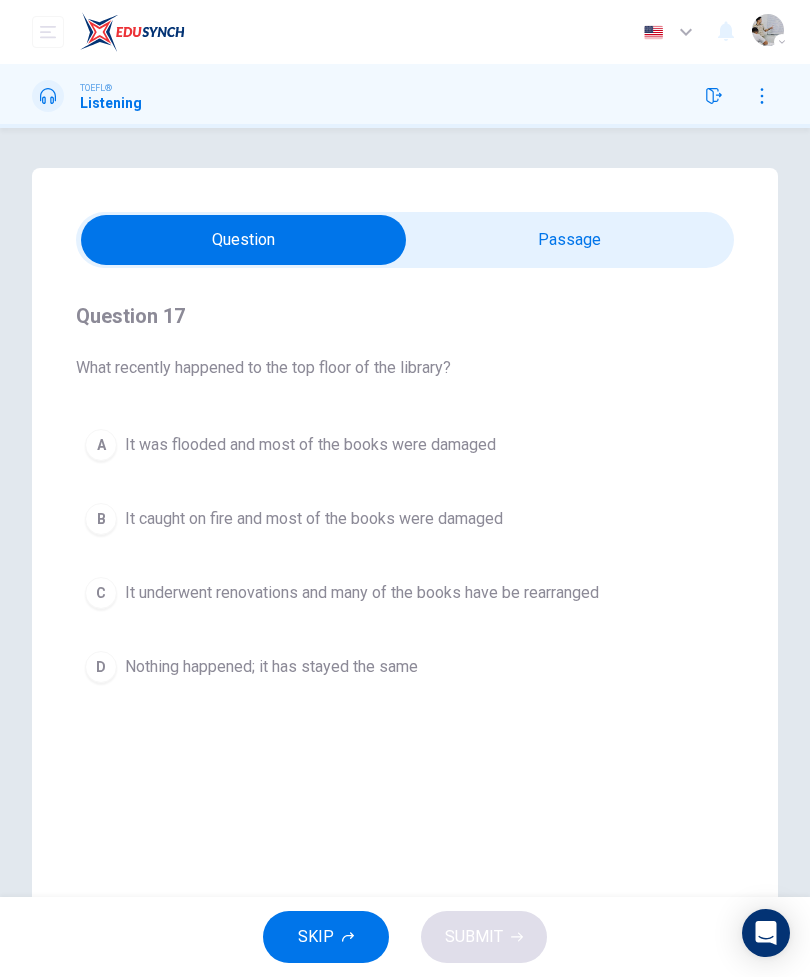 click 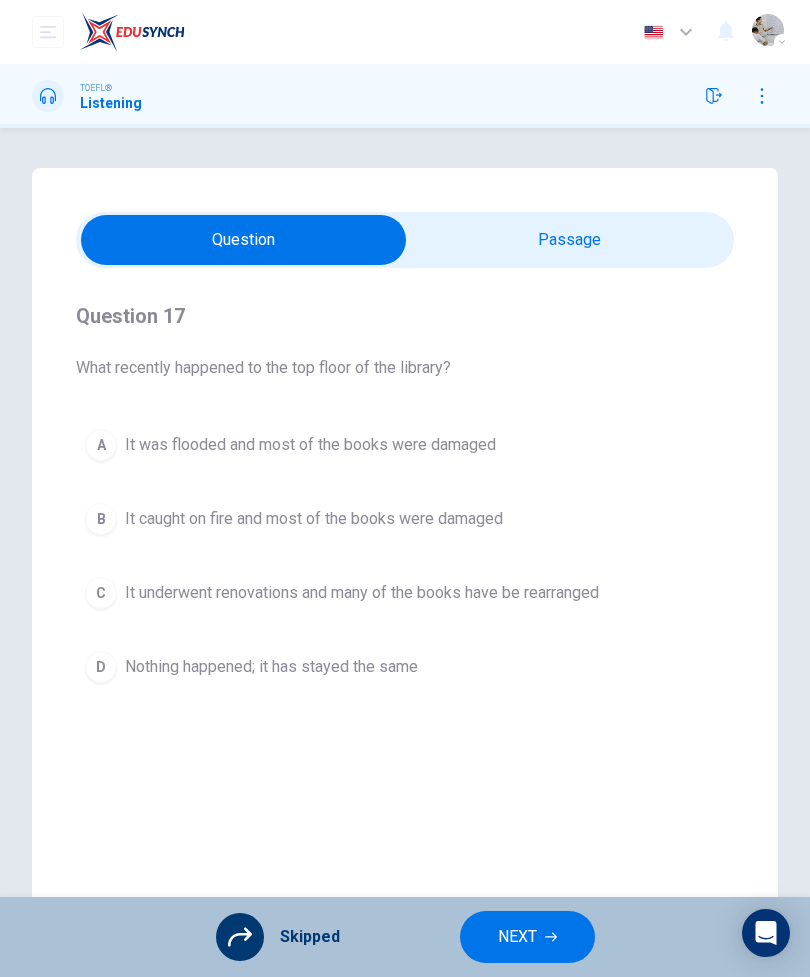 click on "NEXT" at bounding box center (517, 937) 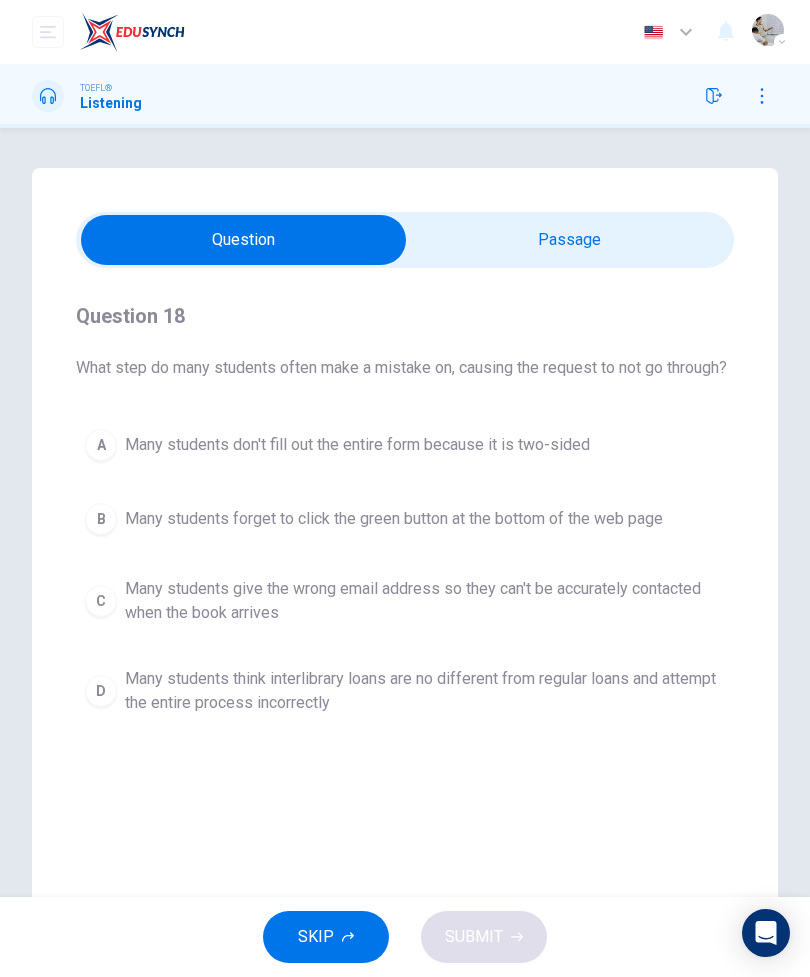click 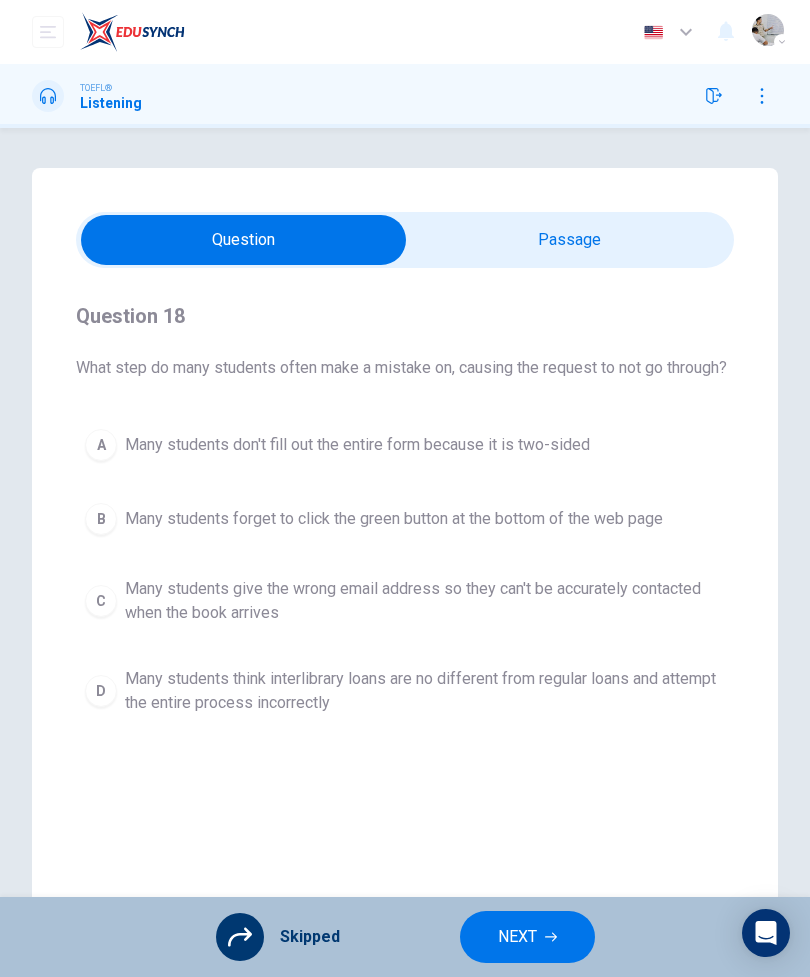 click 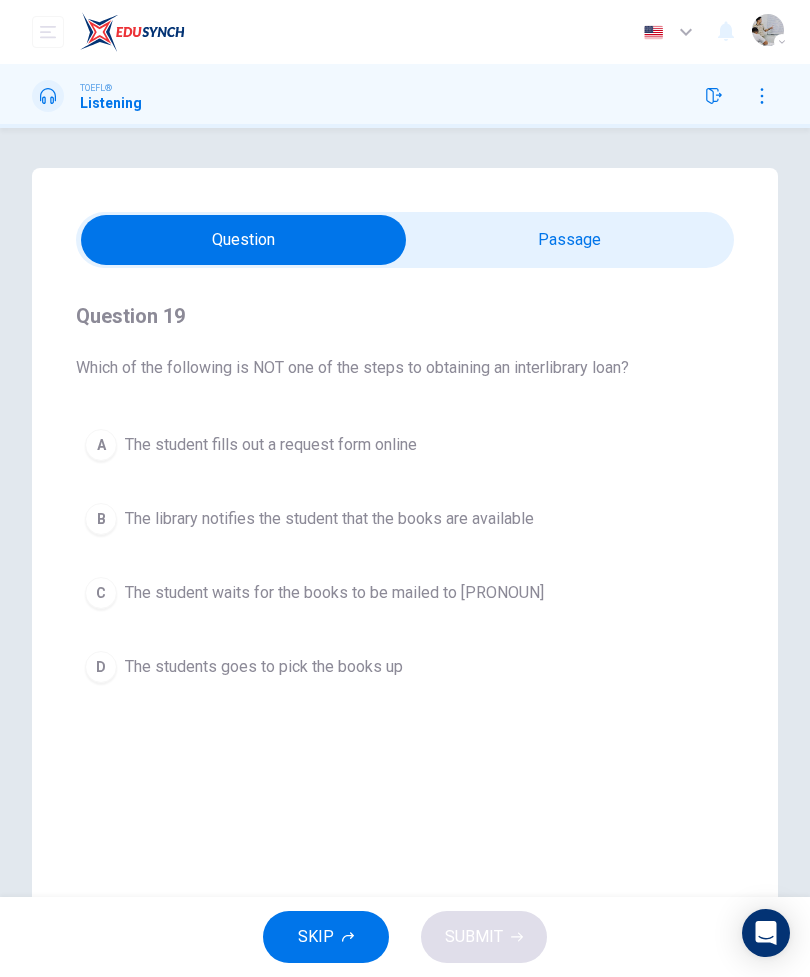 click on "SKIP" at bounding box center [326, 937] 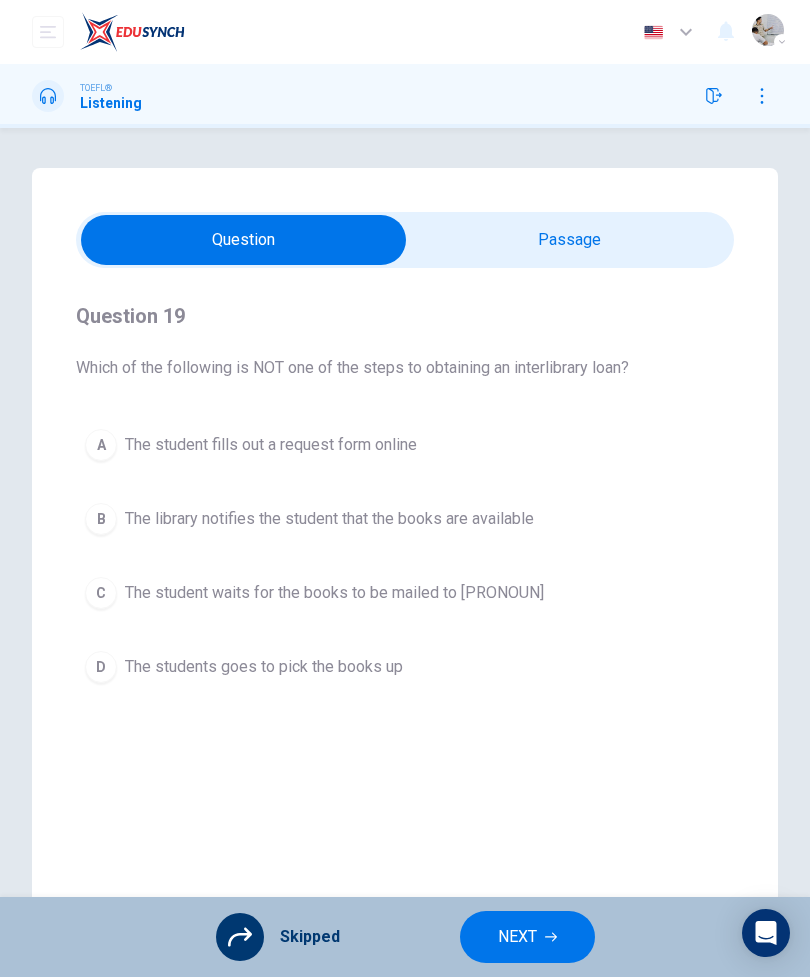 click 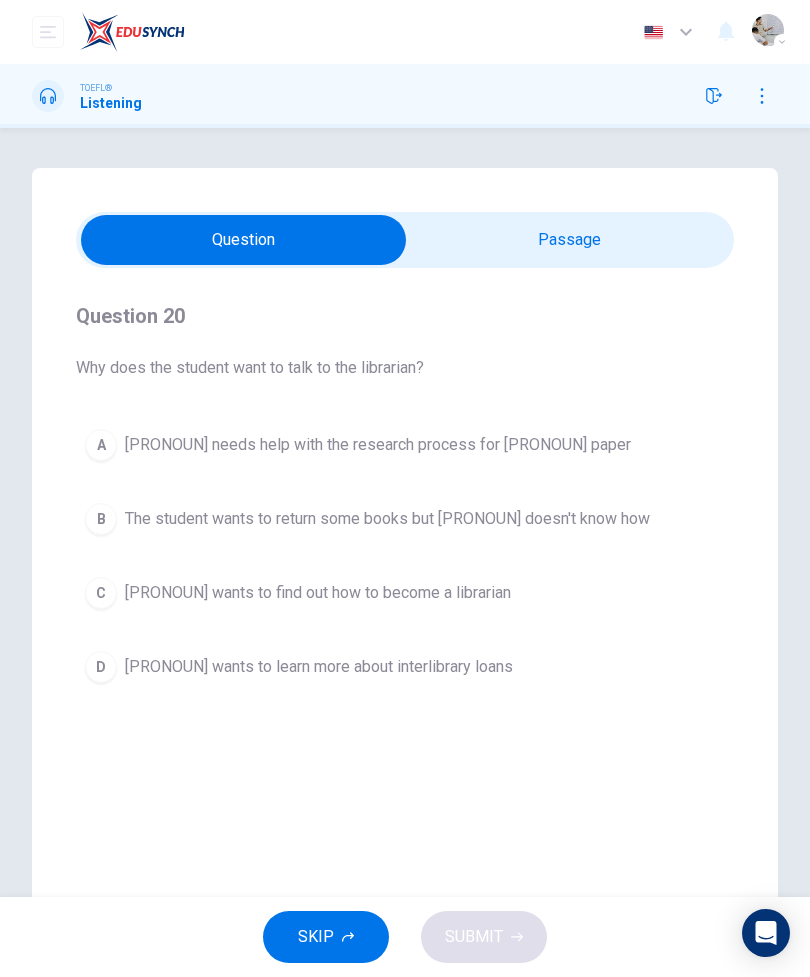click 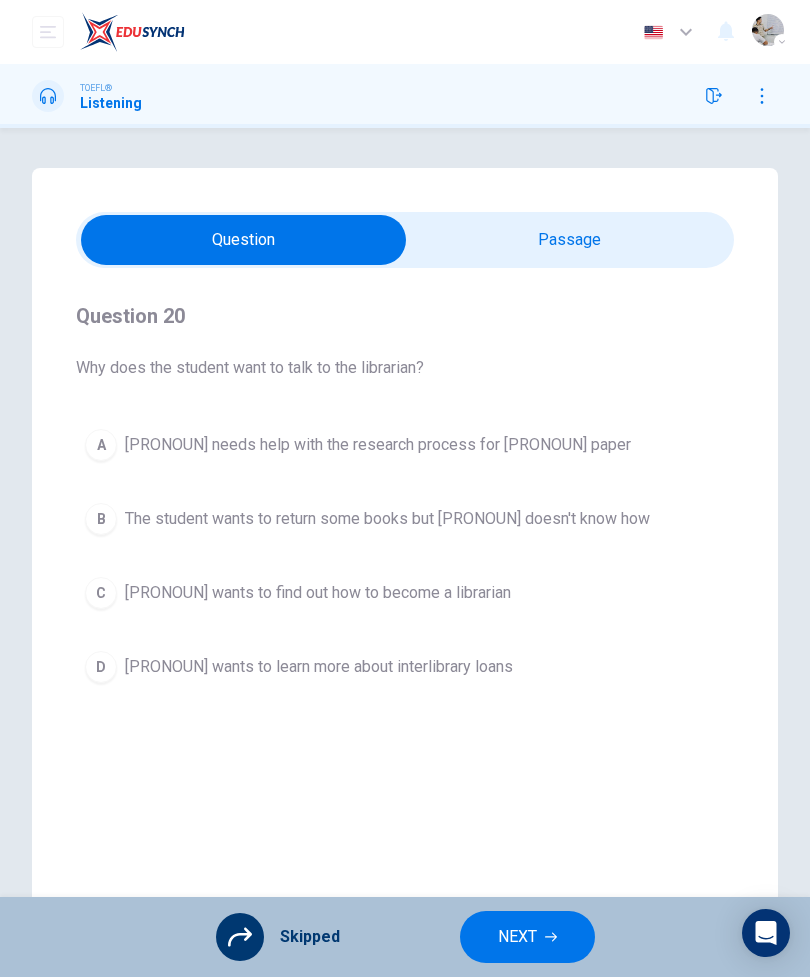 click on "NEXT" at bounding box center [517, 937] 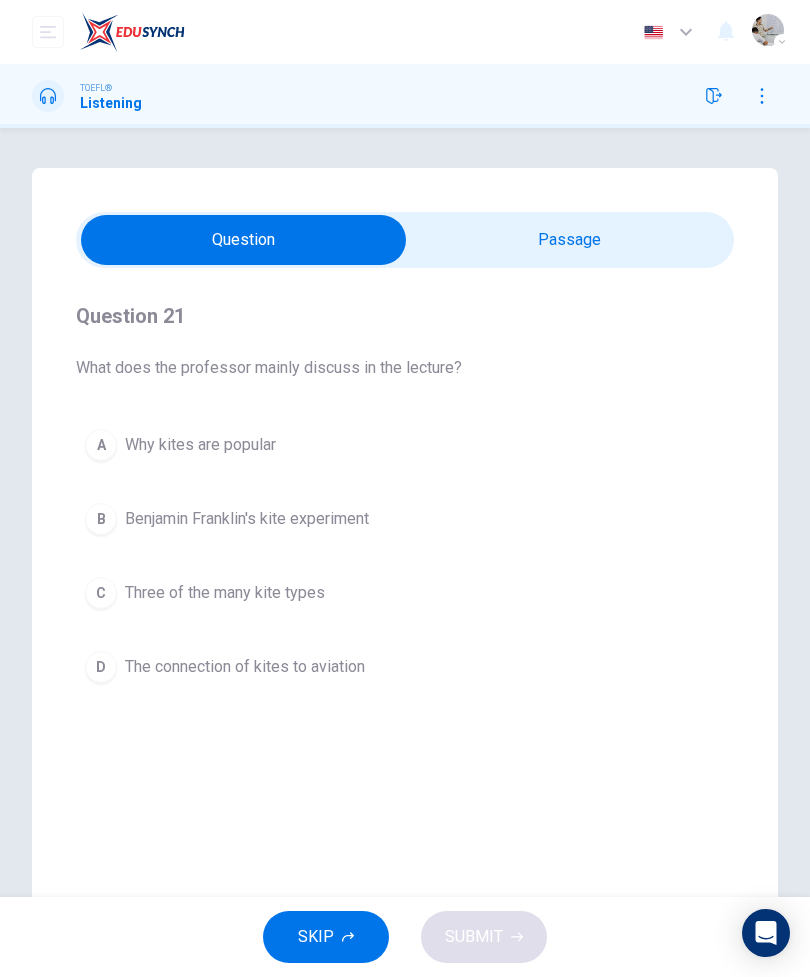click at bounding box center [243, 240] 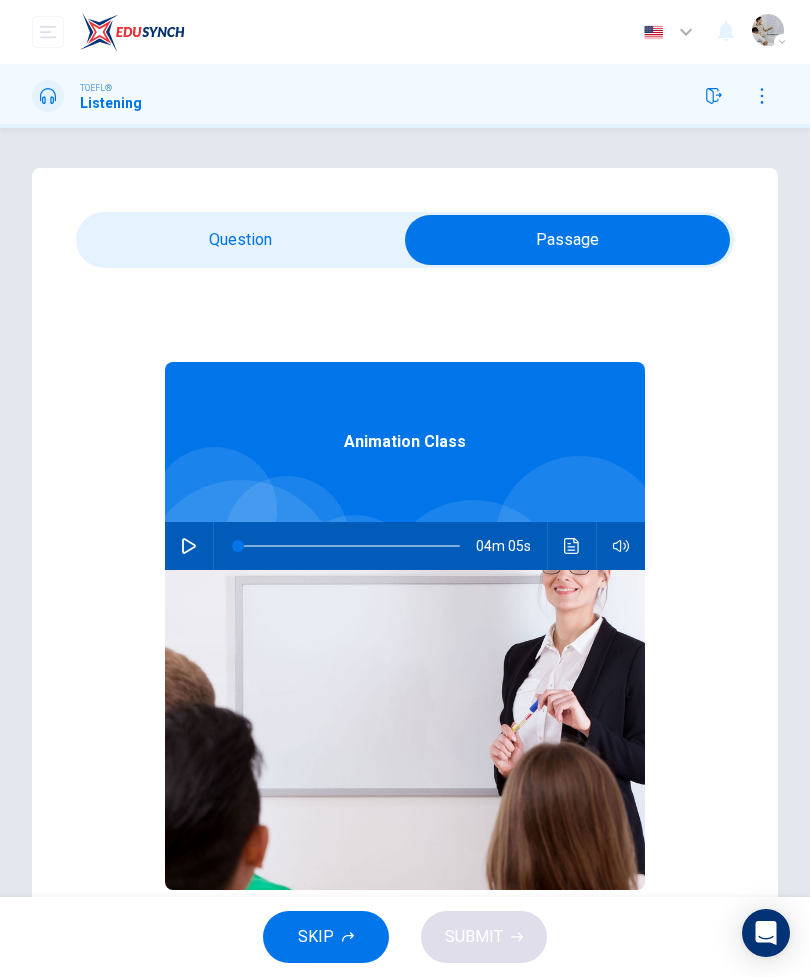 click on "SKIP" at bounding box center [316, 937] 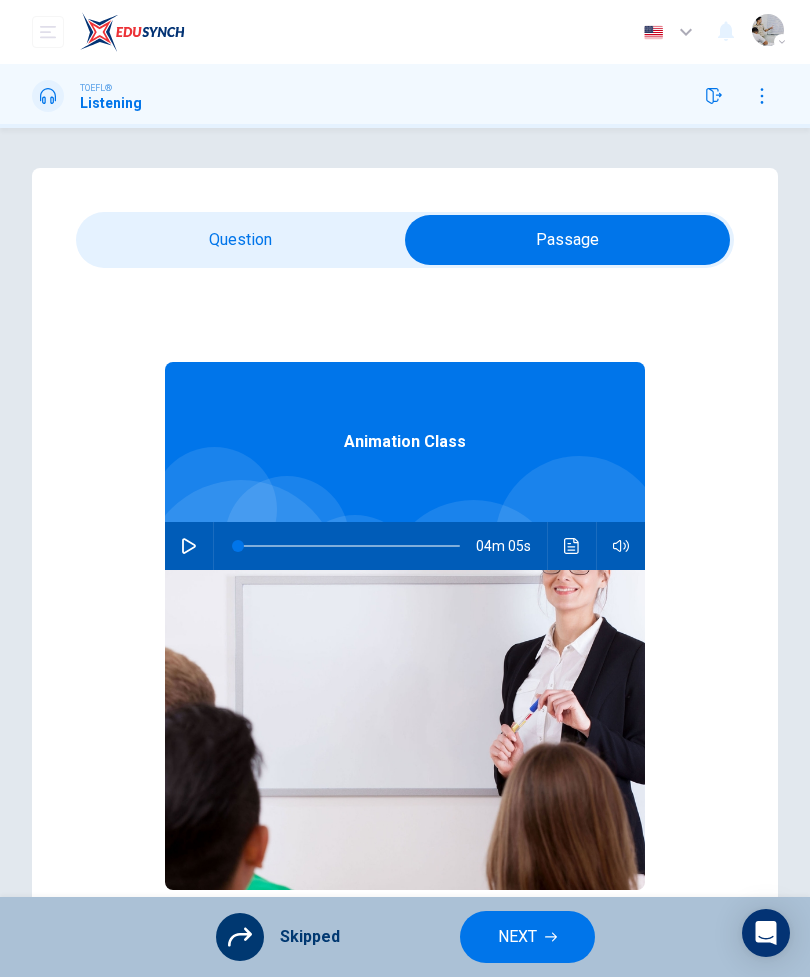 click 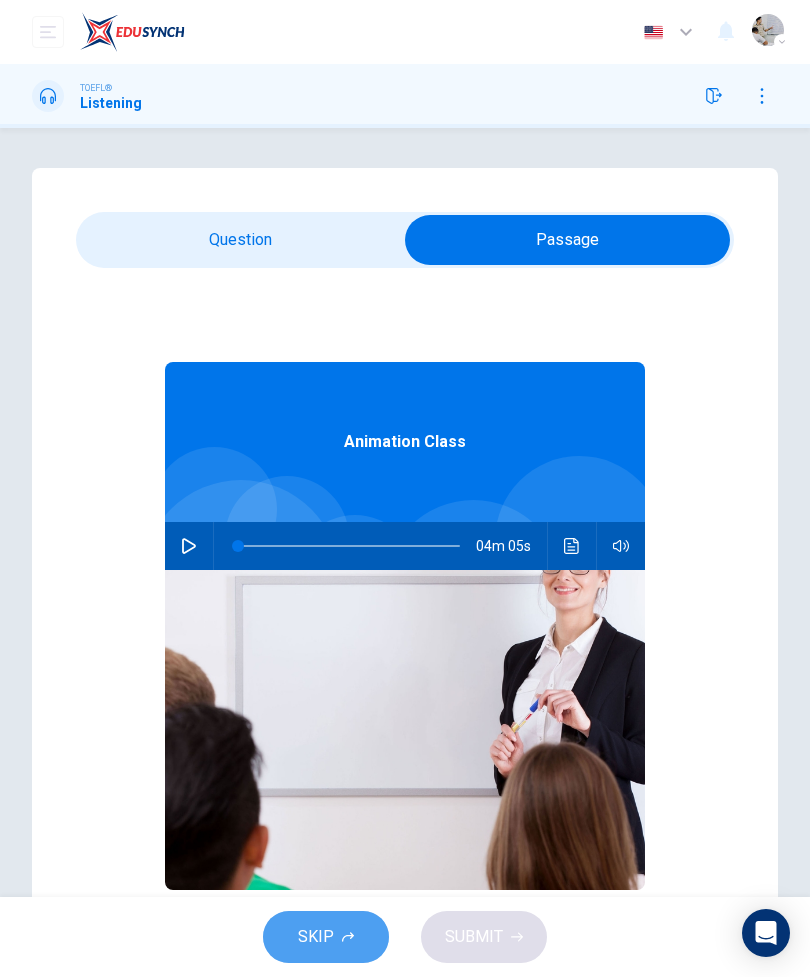click on "SKIP" at bounding box center [316, 937] 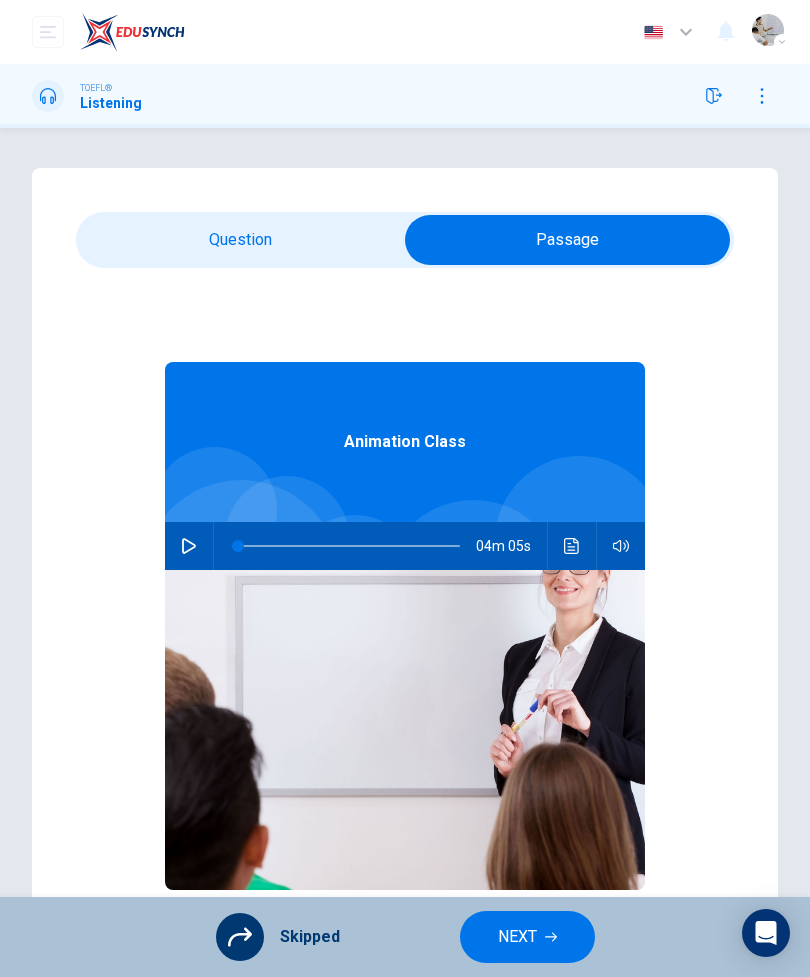 click 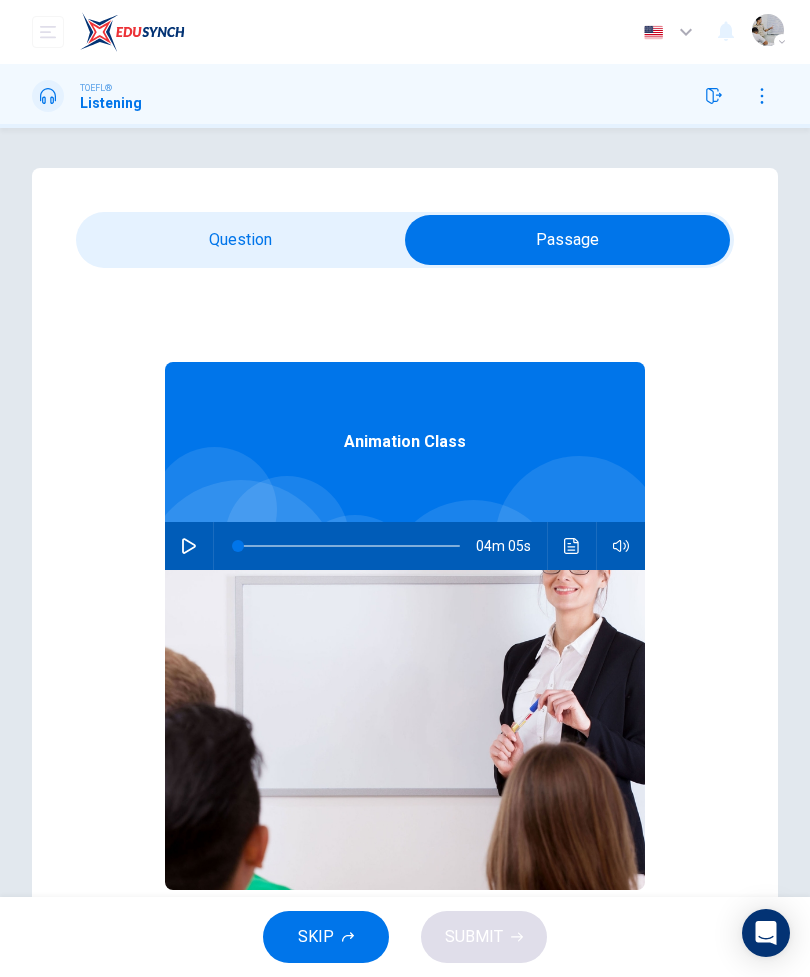 click on "SKIP" at bounding box center (316, 937) 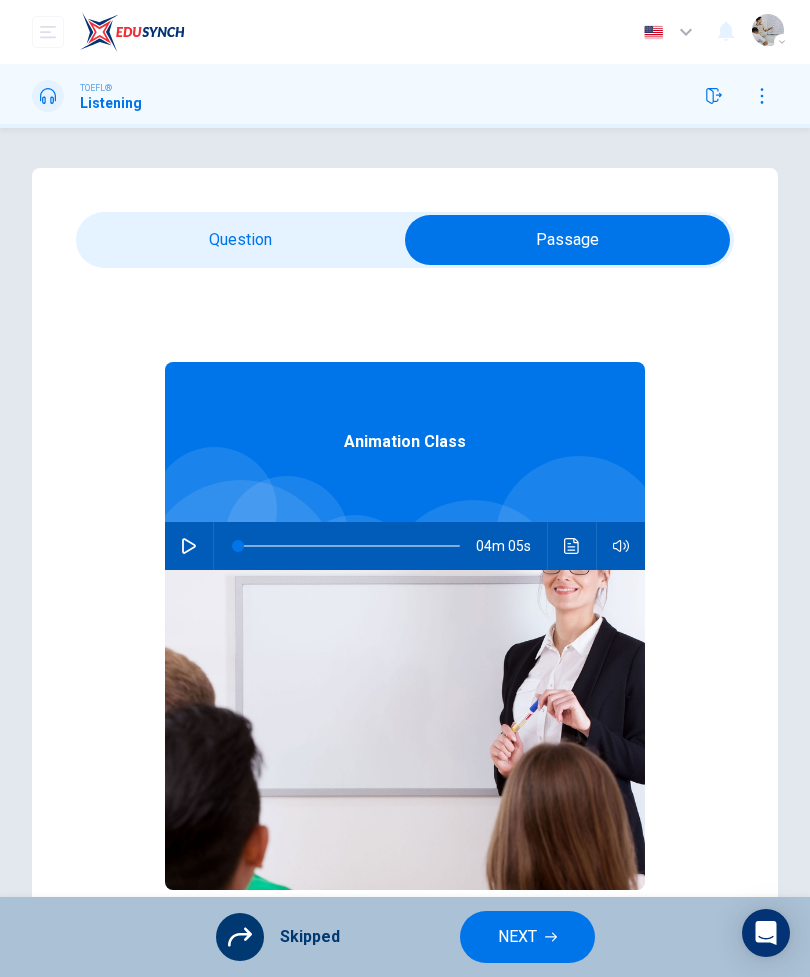 click on "NEXT" at bounding box center [527, 937] 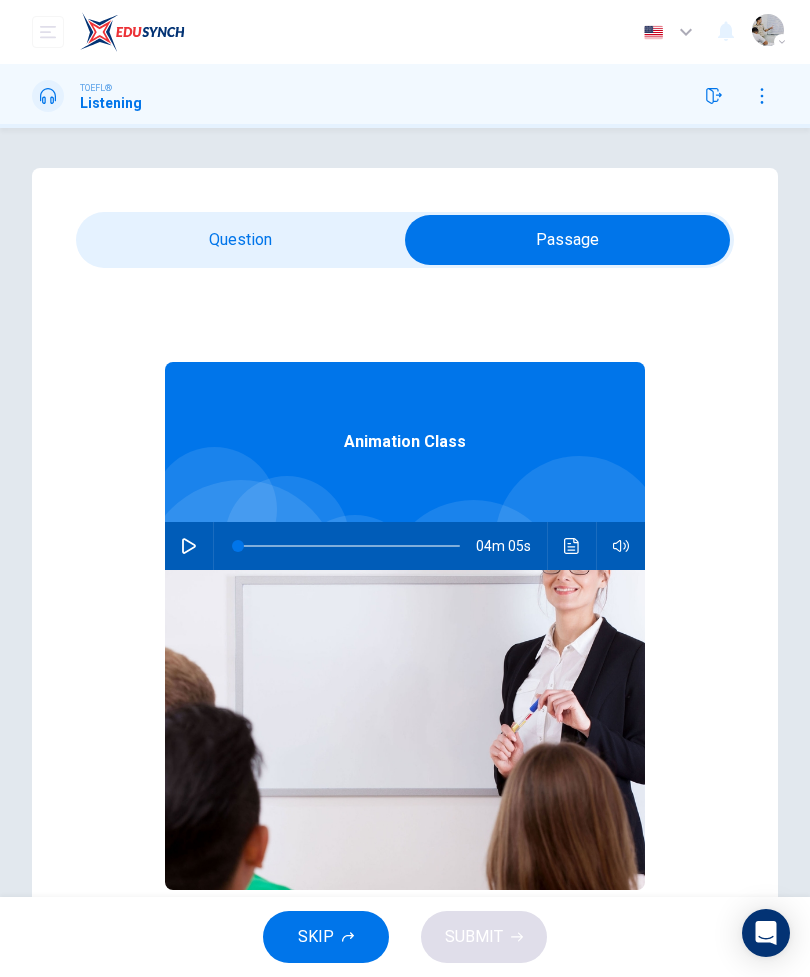 click on "SKIP" at bounding box center (326, 937) 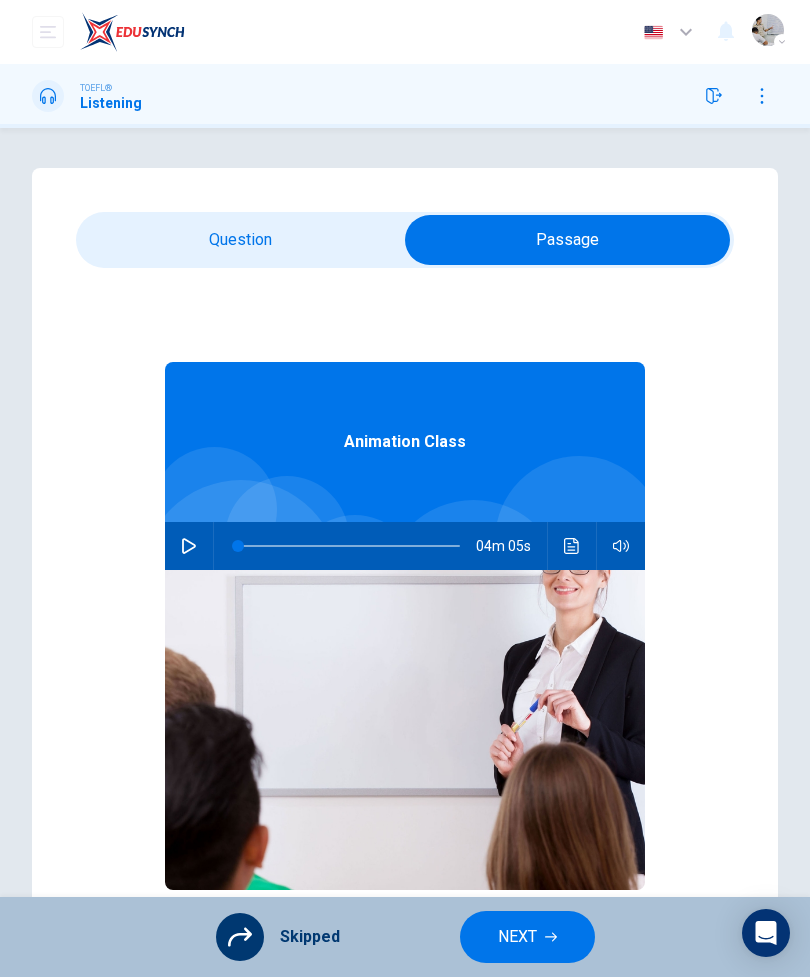 click 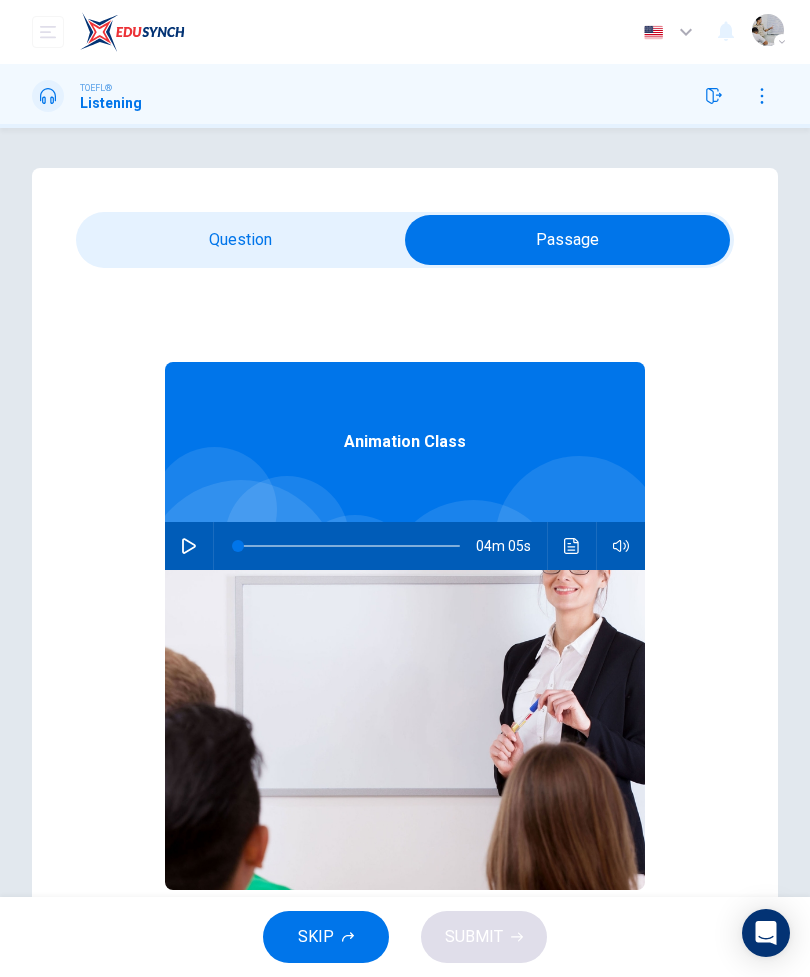 click on "SKIP" at bounding box center [316, 937] 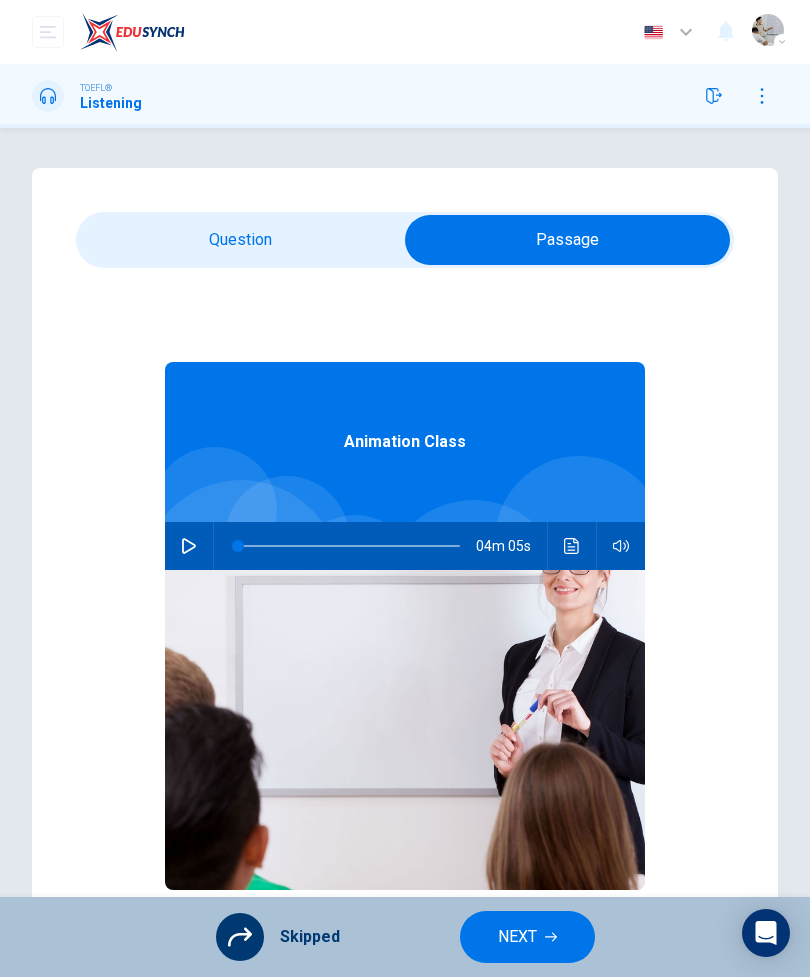 click on "NEXT" at bounding box center [527, 937] 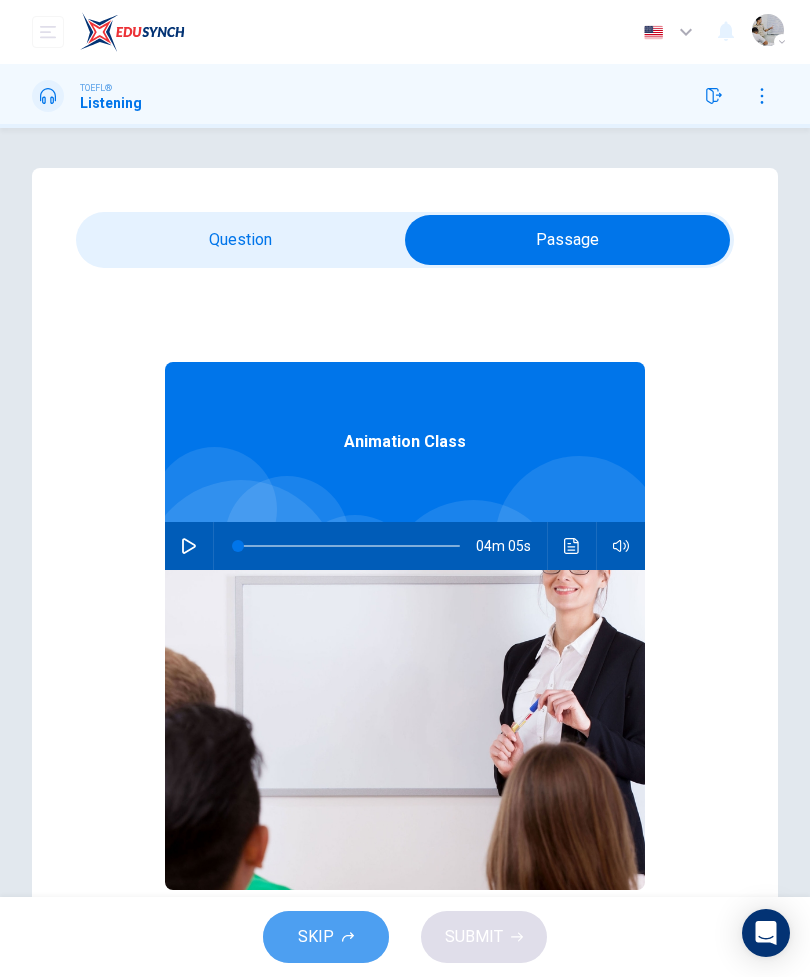click on "SKIP" at bounding box center (316, 937) 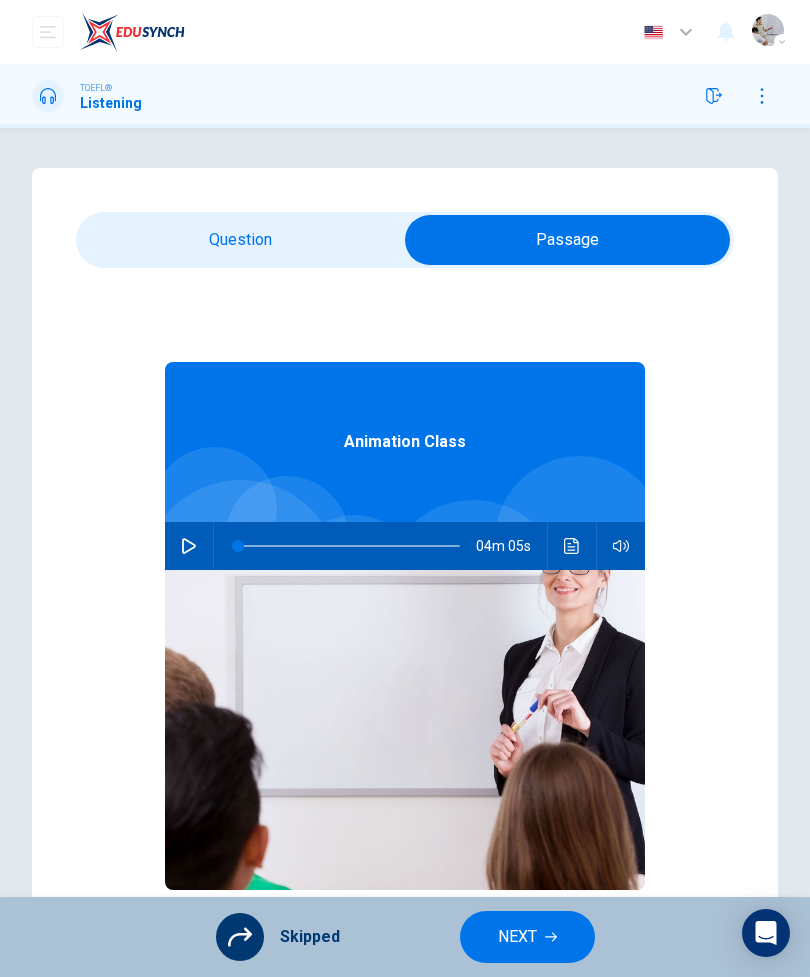 click on "NEXT" at bounding box center (527, 937) 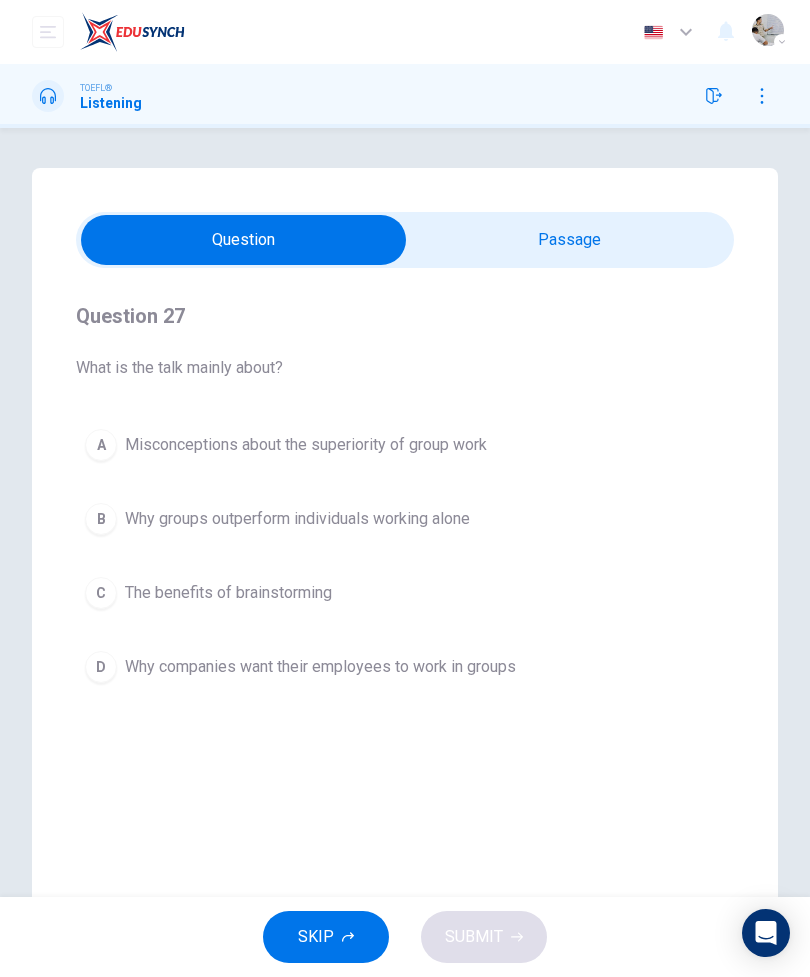 click on "SKIP" at bounding box center (326, 937) 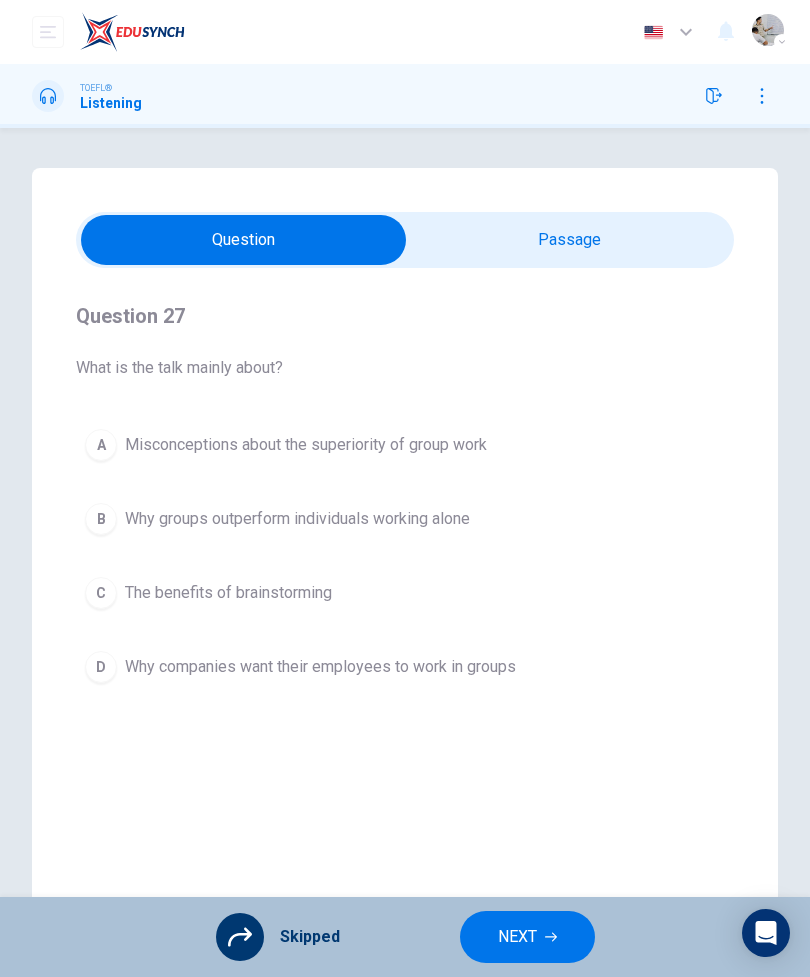 click 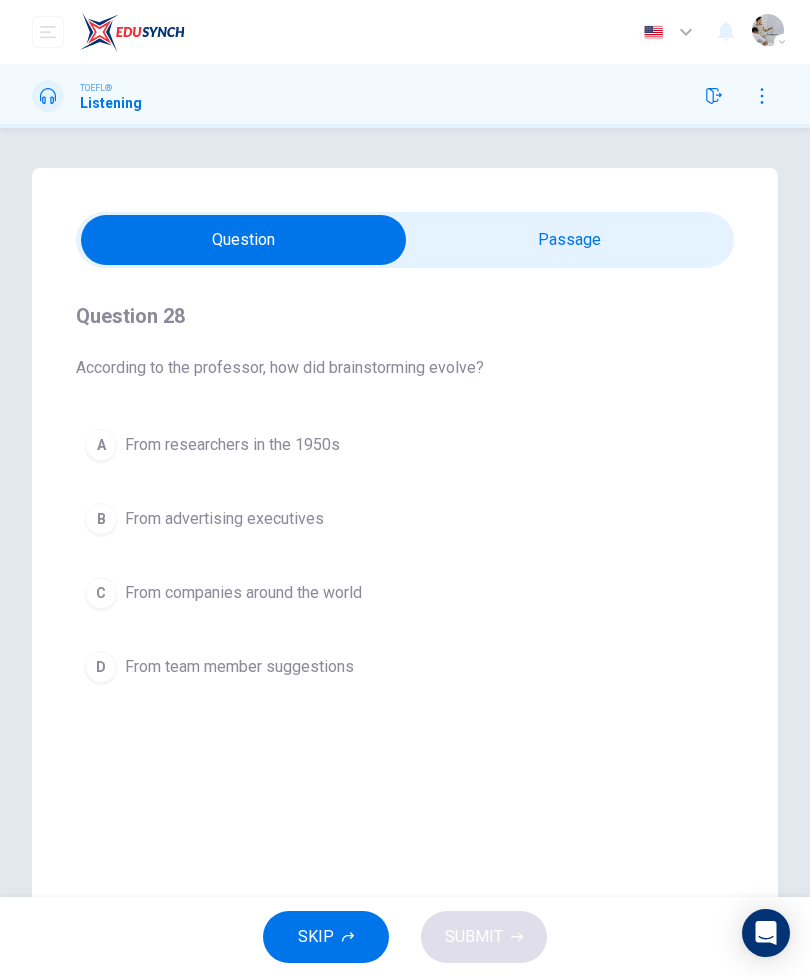 click at bounding box center (243, 240) 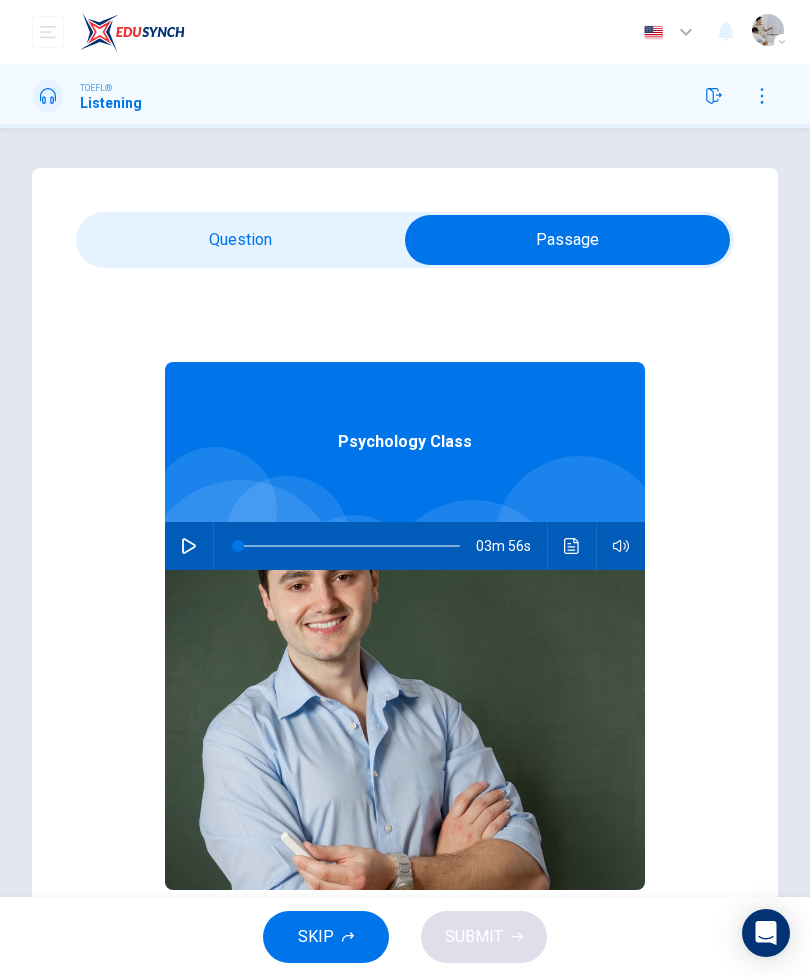 click on "SKIP" at bounding box center (326, 937) 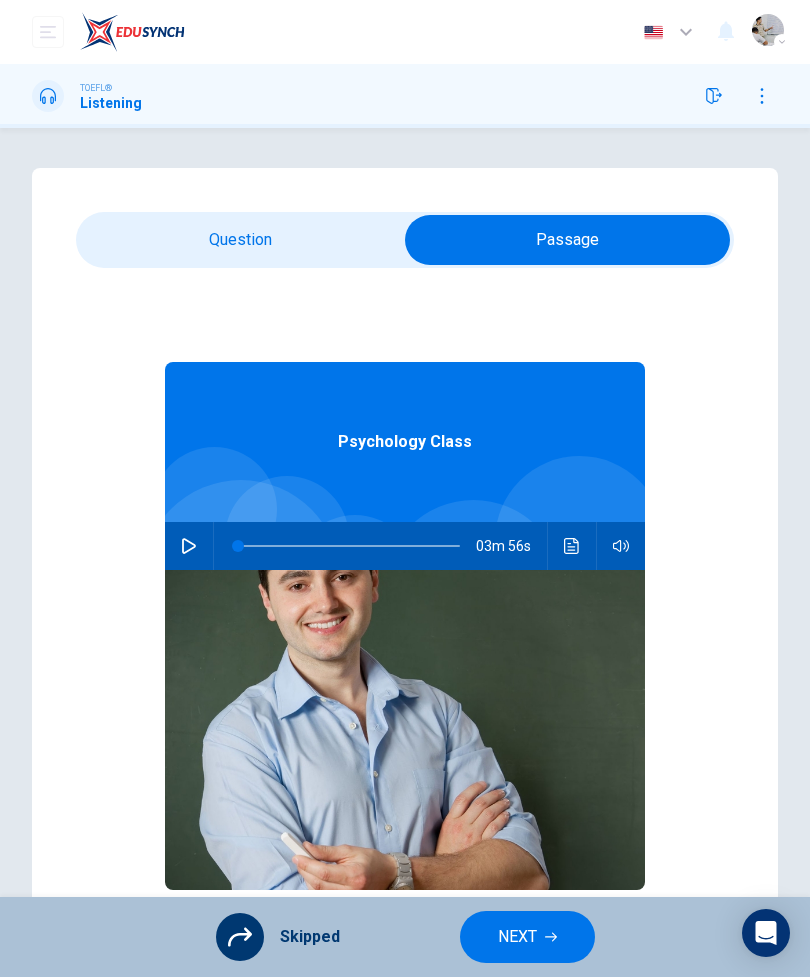 click 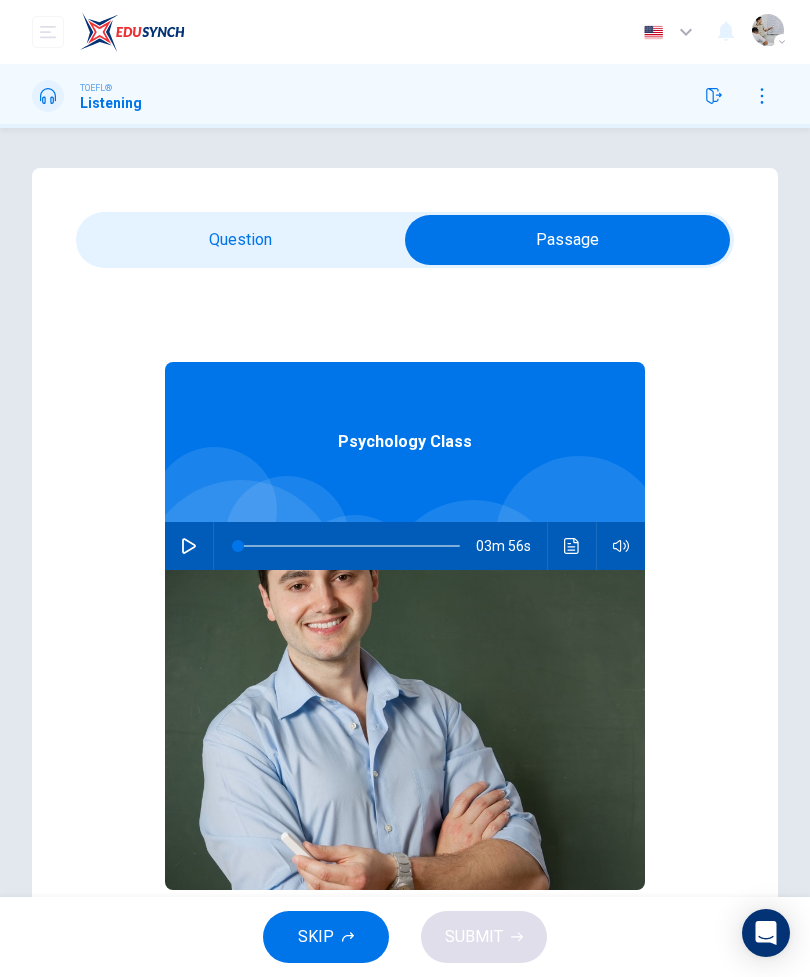 click on "SKIP" at bounding box center [326, 937] 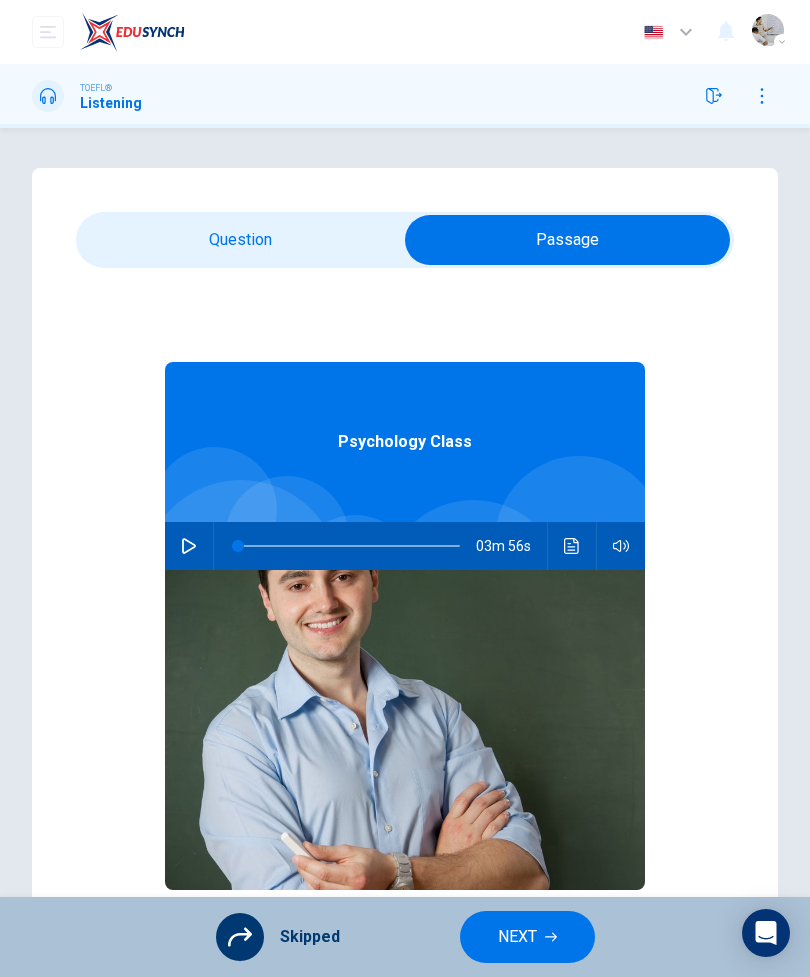 click 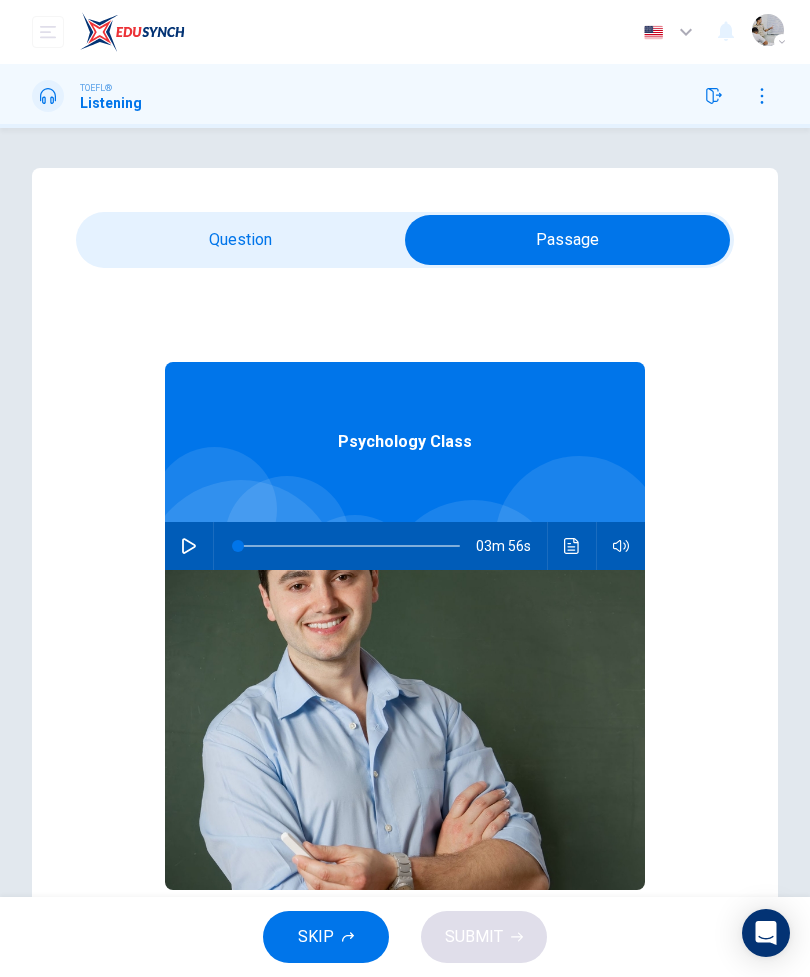 click on "SKIP" at bounding box center [316, 937] 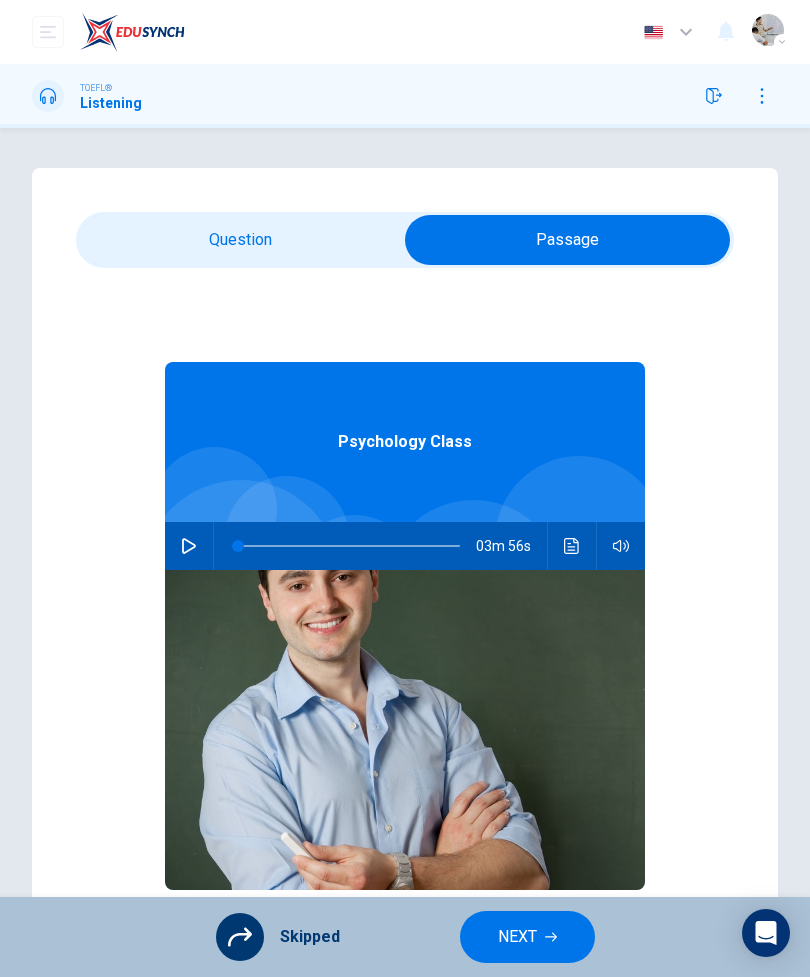 click 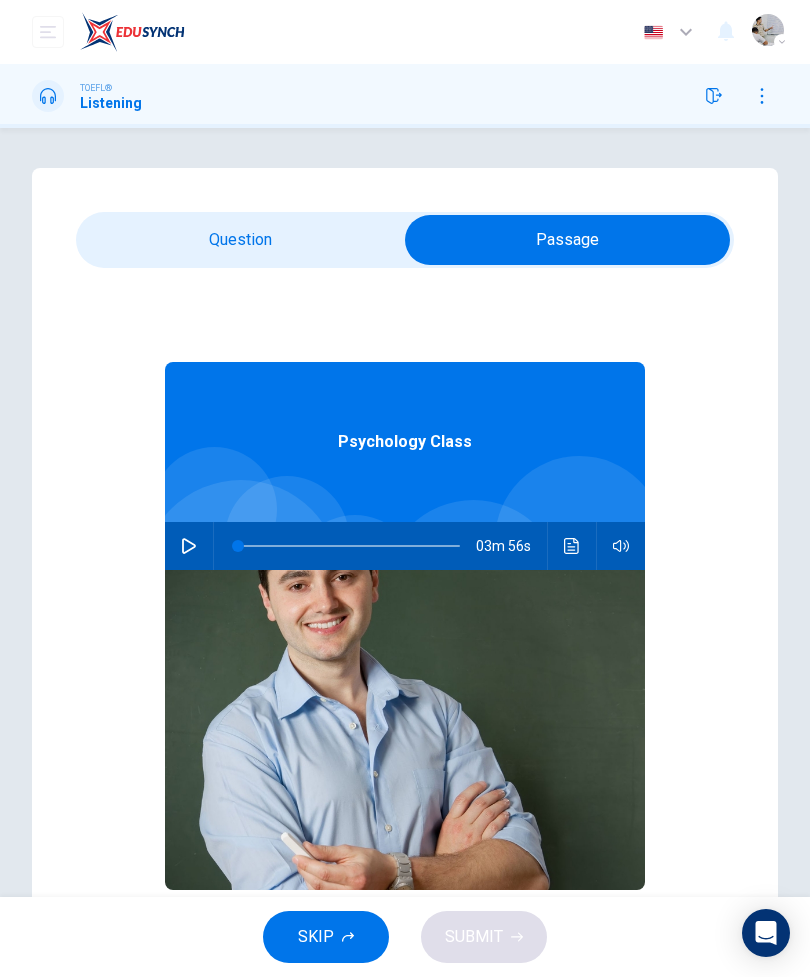 click on "SKIP" at bounding box center [316, 937] 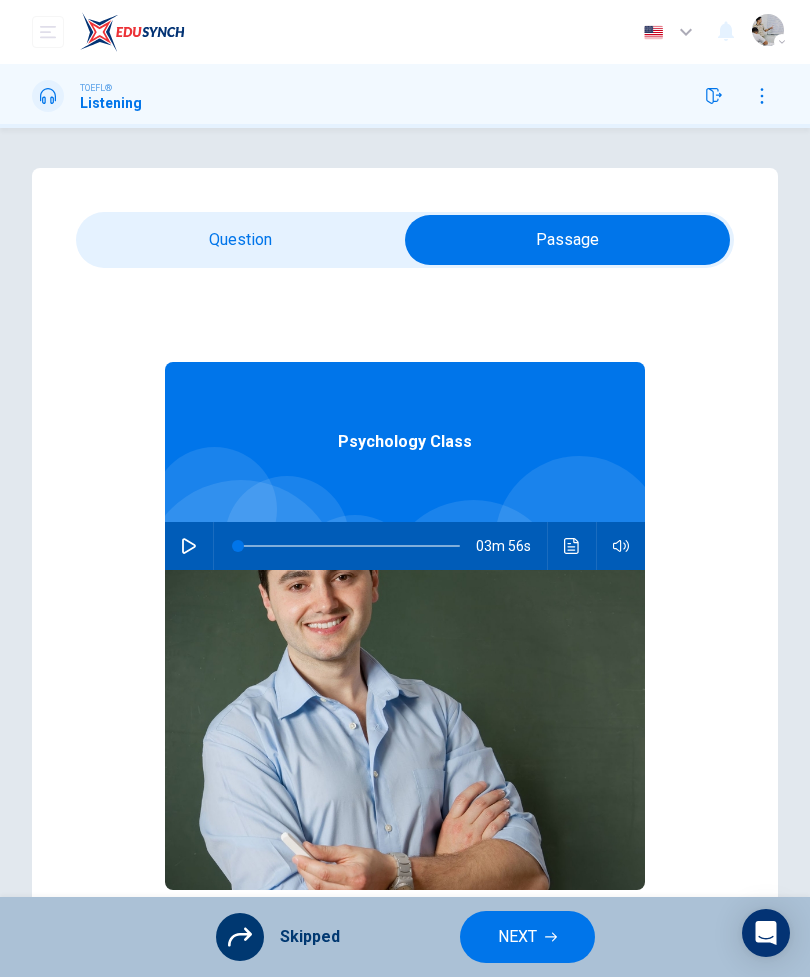 click on "NEXT" at bounding box center (527, 937) 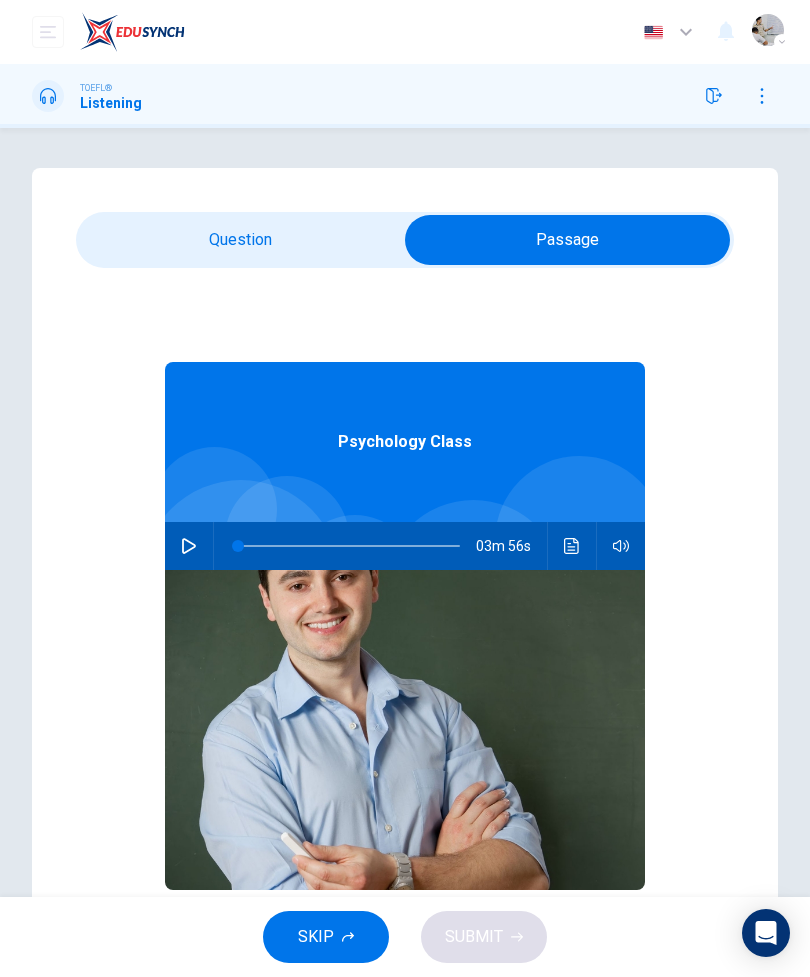 click on "SKIP" at bounding box center [316, 937] 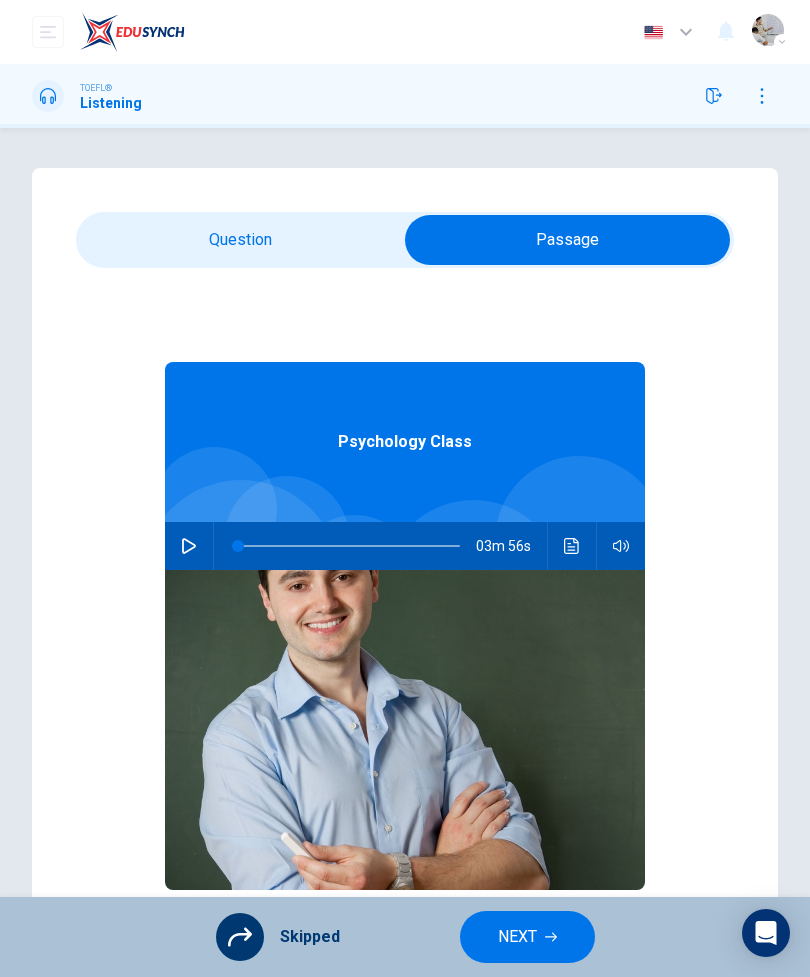 click 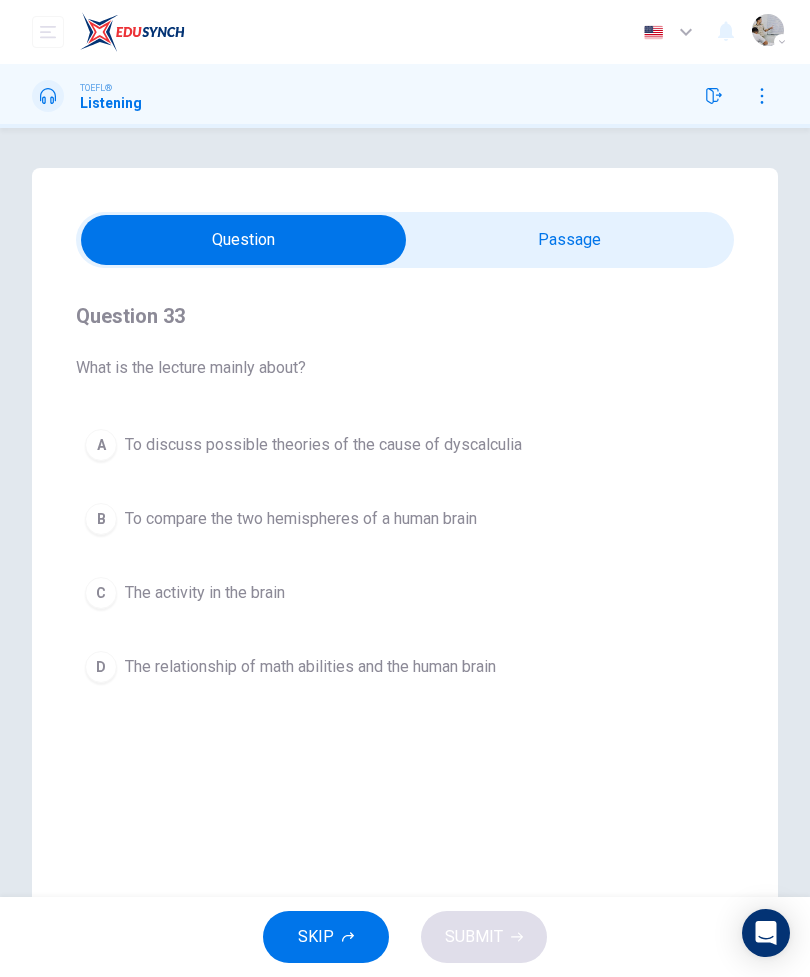 click at bounding box center (243, 240) 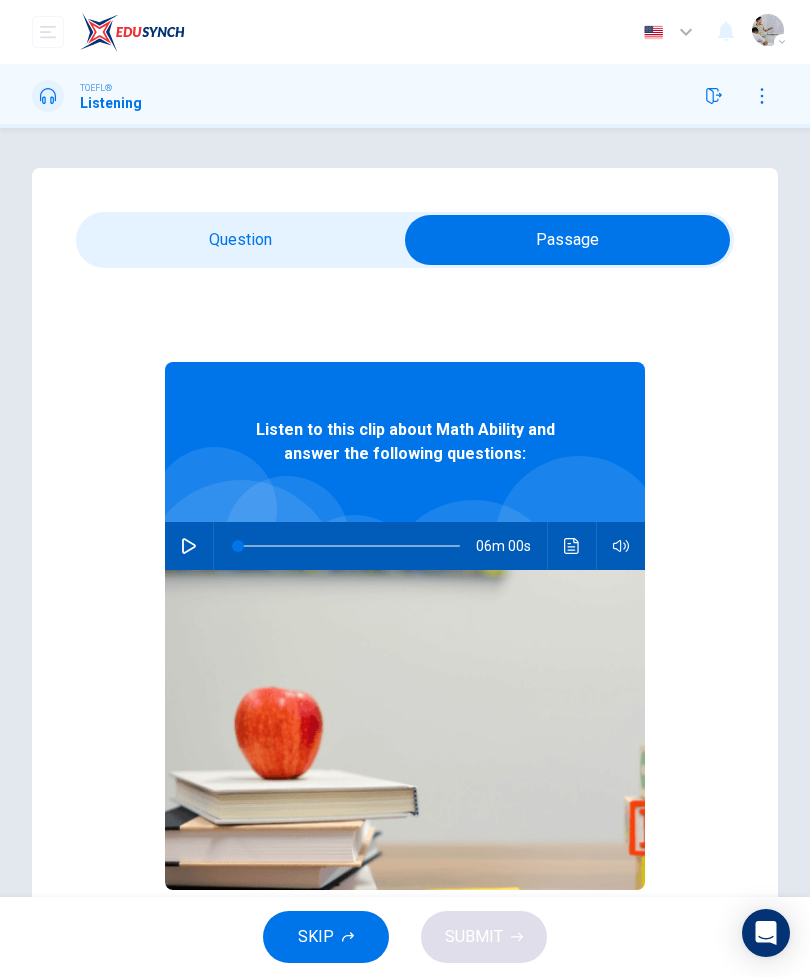 click on "SKIP" at bounding box center [316, 937] 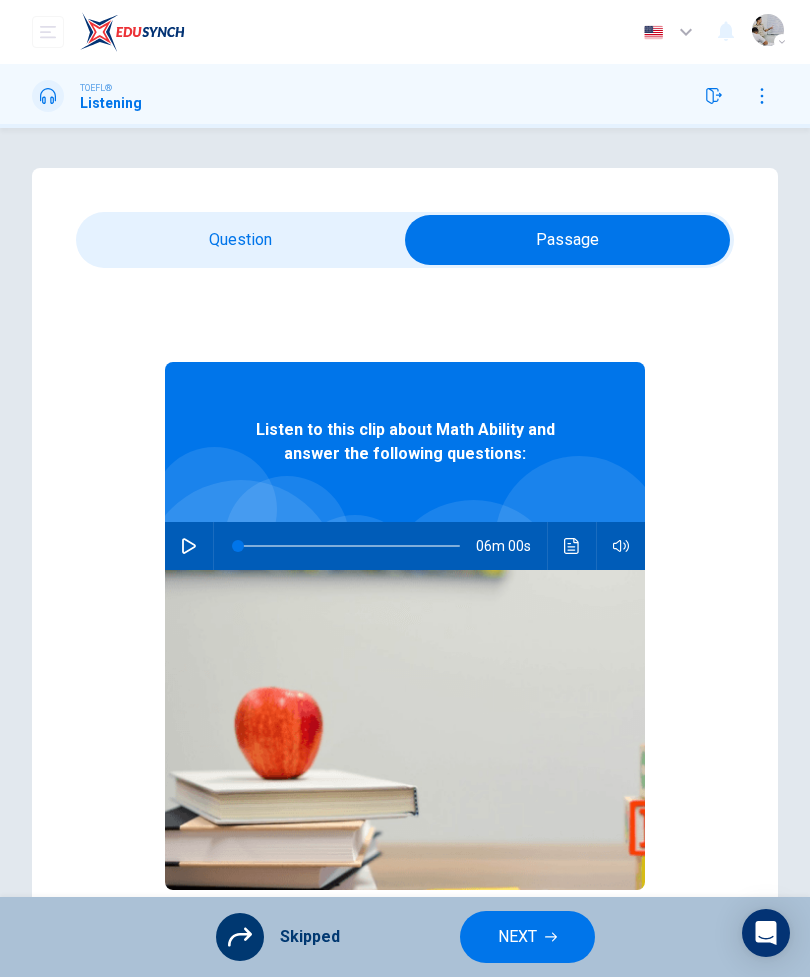 click 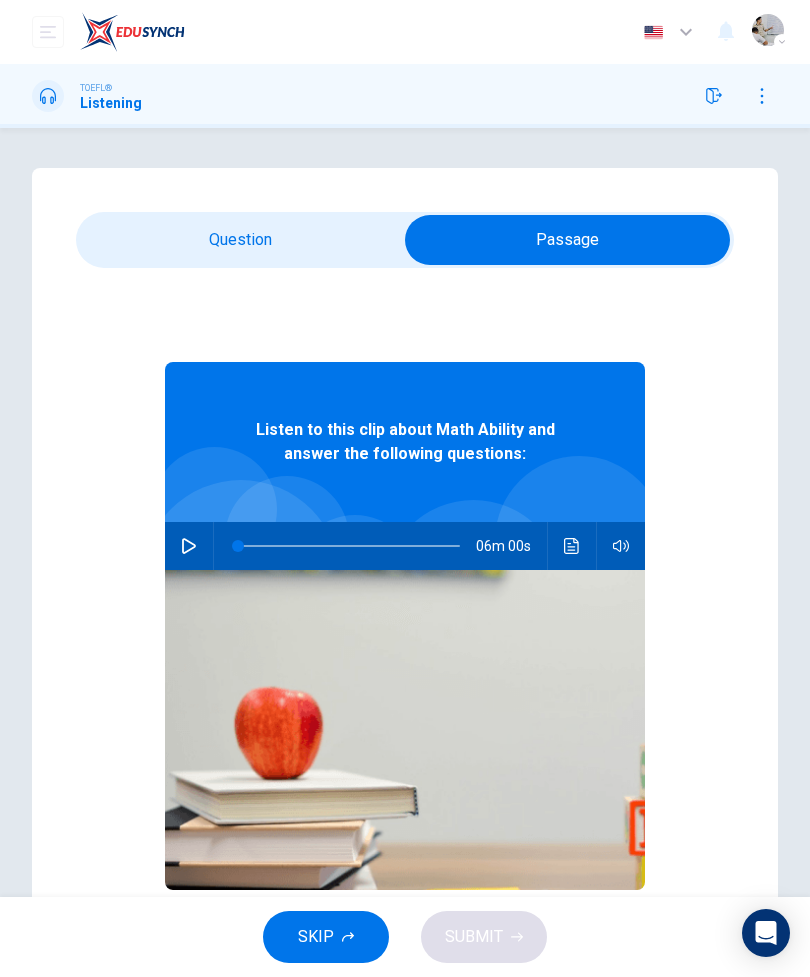 click on "SKIP" at bounding box center [316, 937] 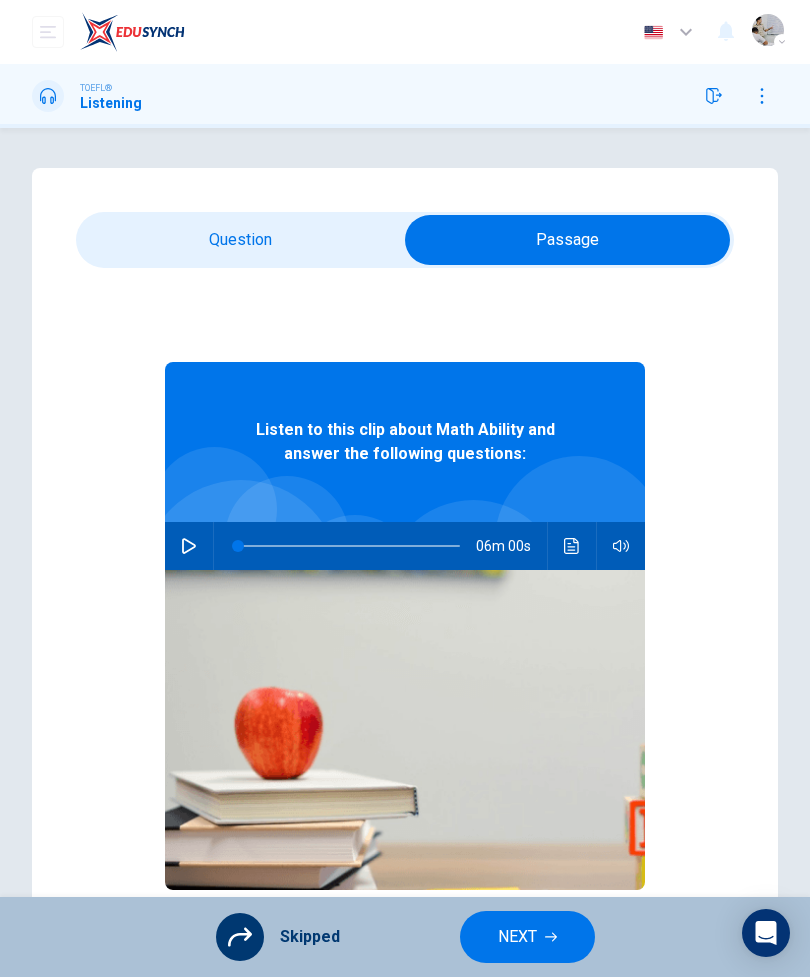 click on "NEXT" at bounding box center (527, 937) 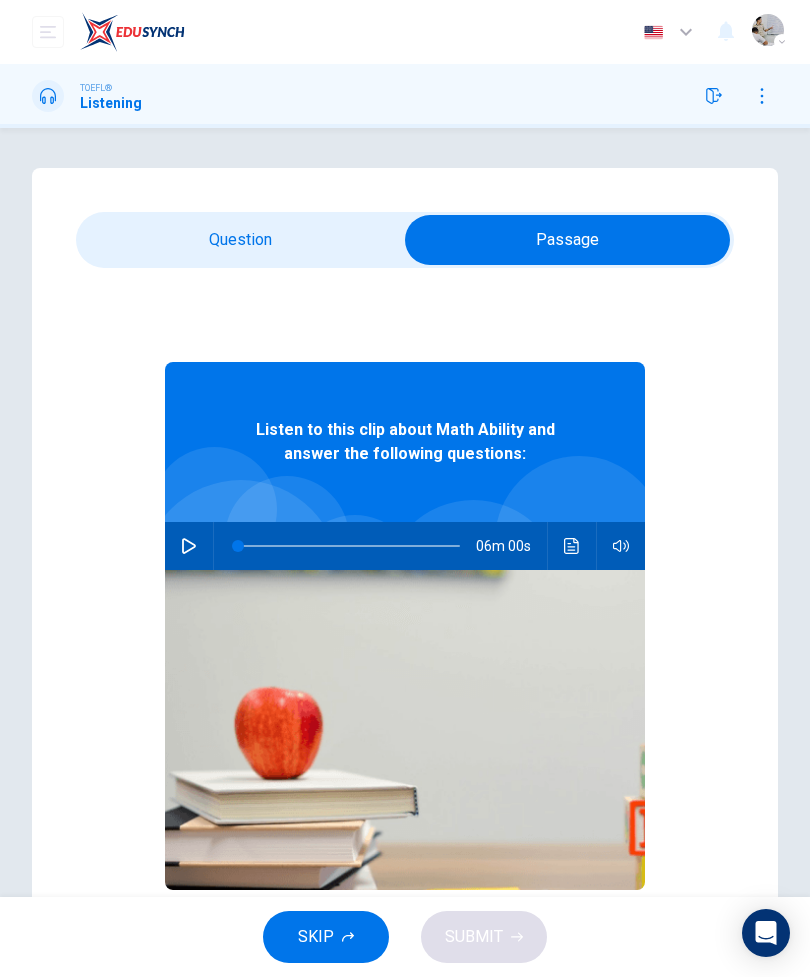 click on "SKIP" at bounding box center [316, 937] 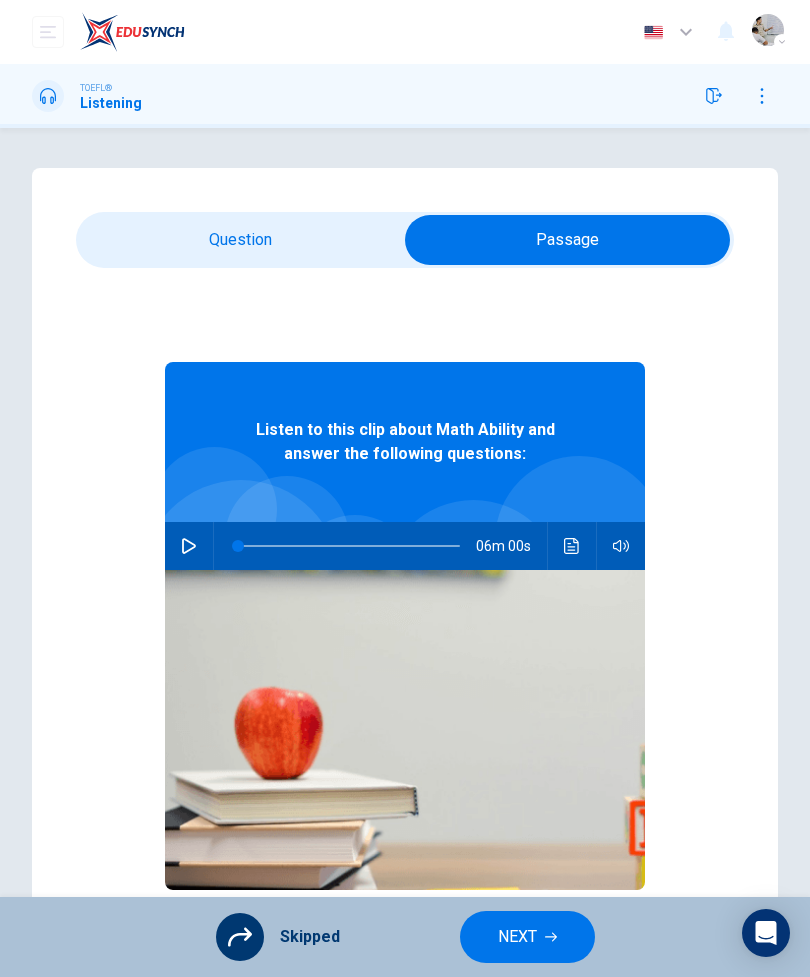 click on "NEXT" at bounding box center (527, 937) 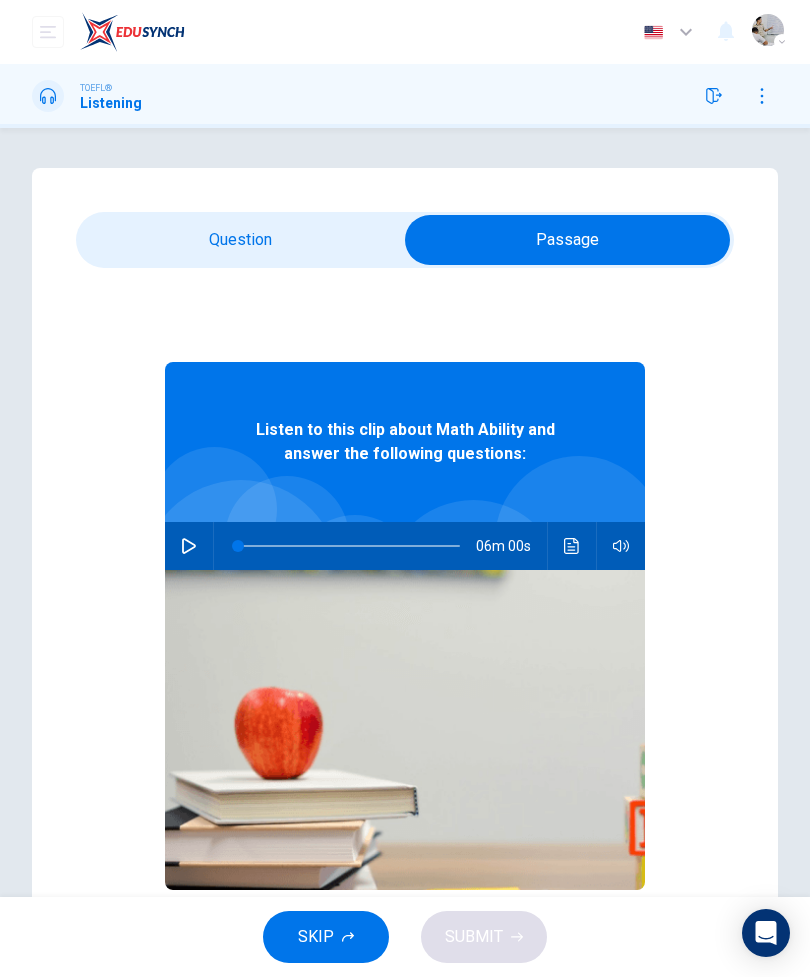 click on "SKIP" at bounding box center [316, 937] 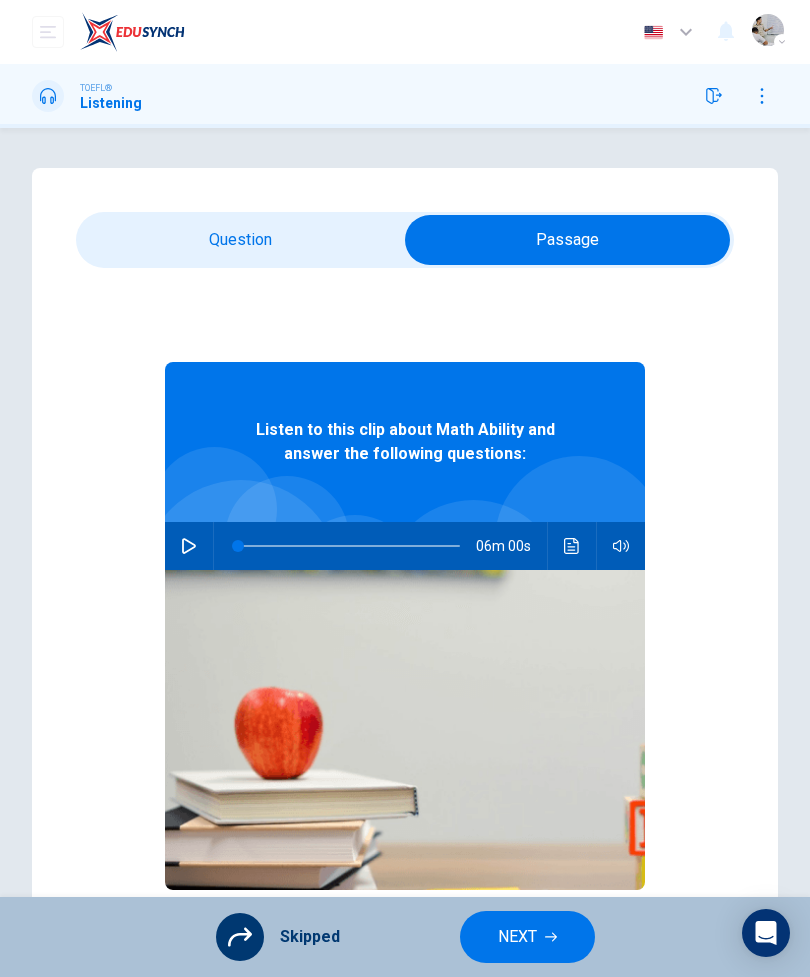 click 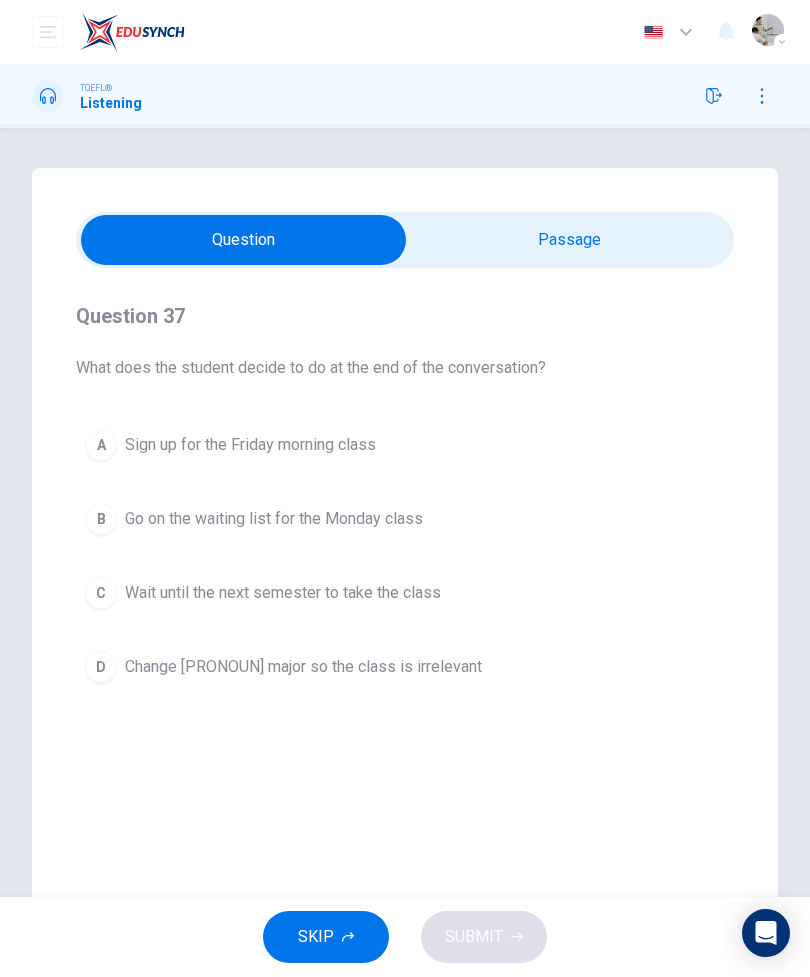 click at bounding box center (243, 240) 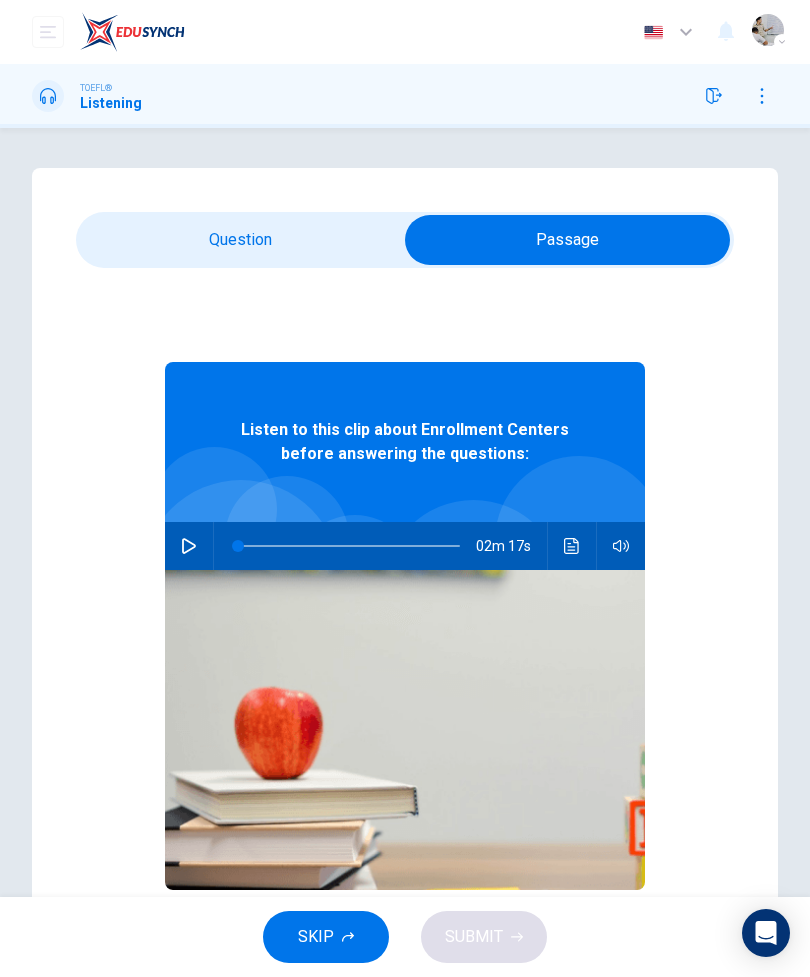 scroll, scrollTop: 0, scrollLeft: 0, axis: both 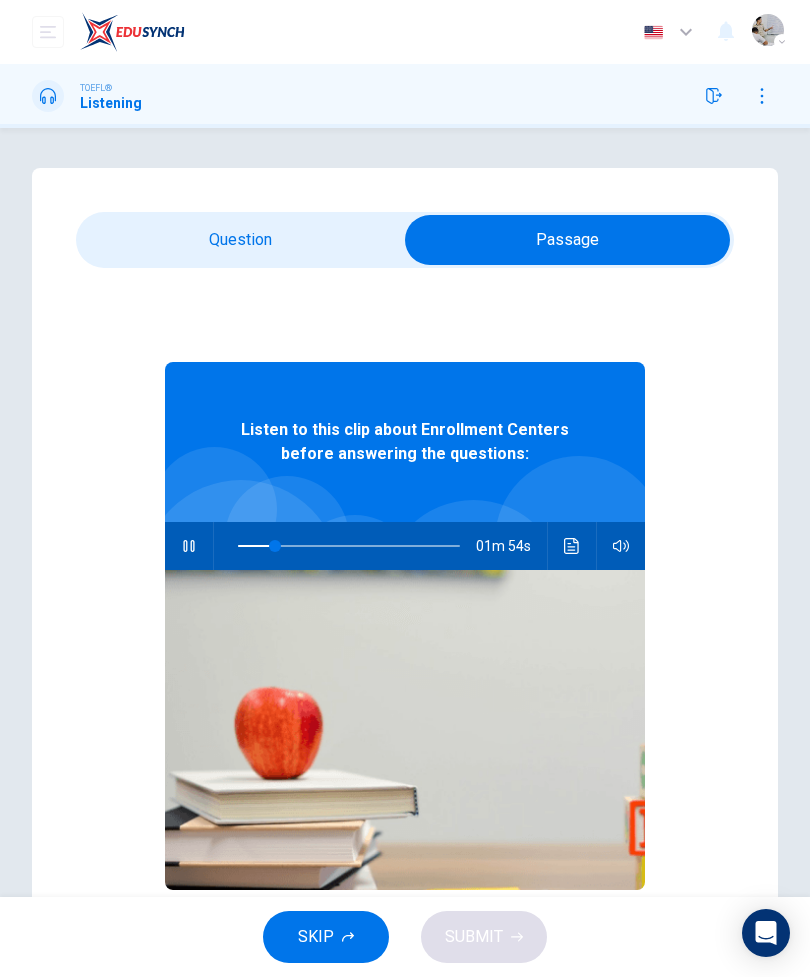 type on "17" 